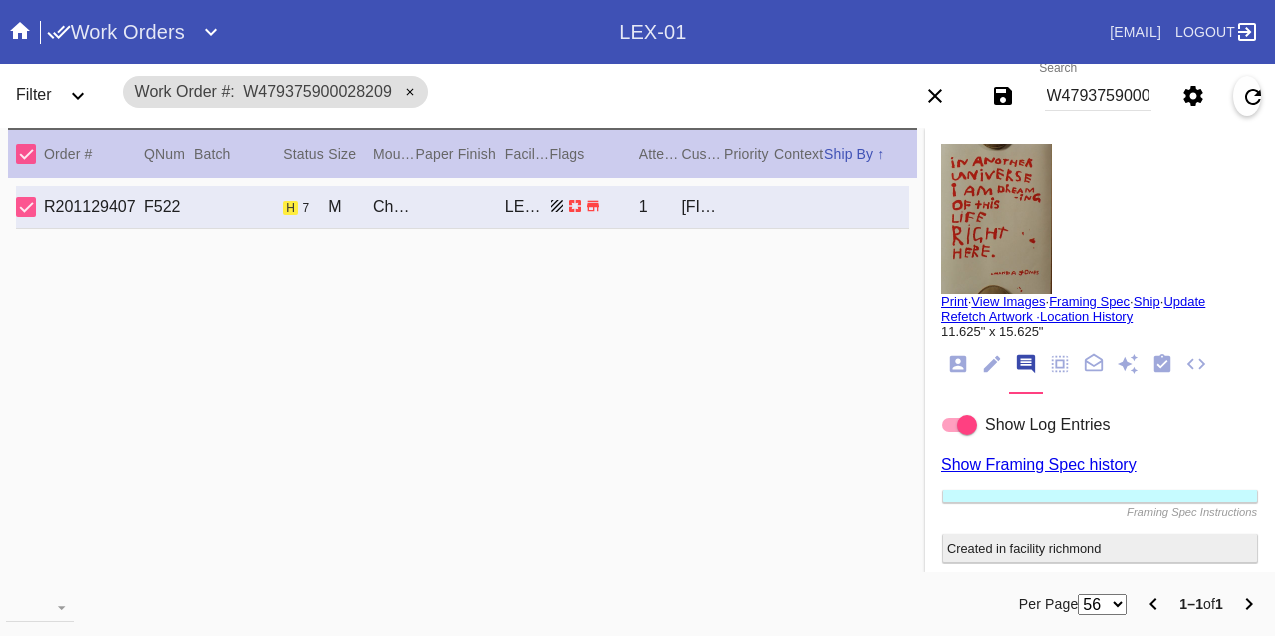 scroll, scrollTop: 0, scrollLeft: 0, axis: both 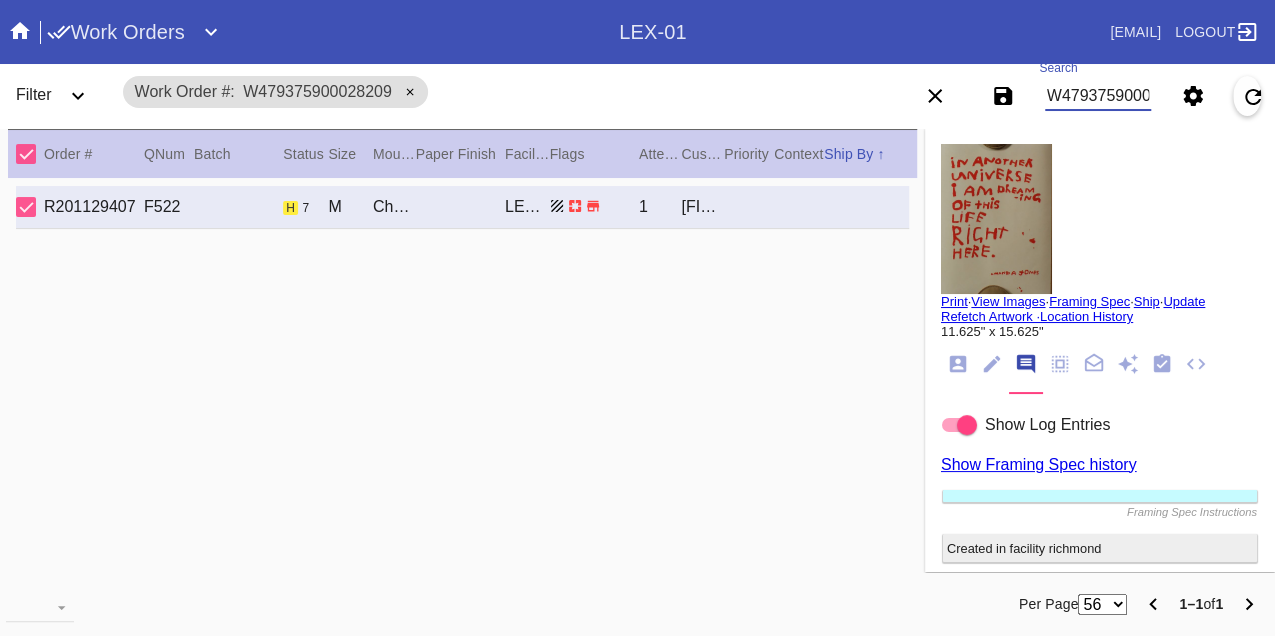 click on "W479375900028209" at bounding box center (1098, 96) 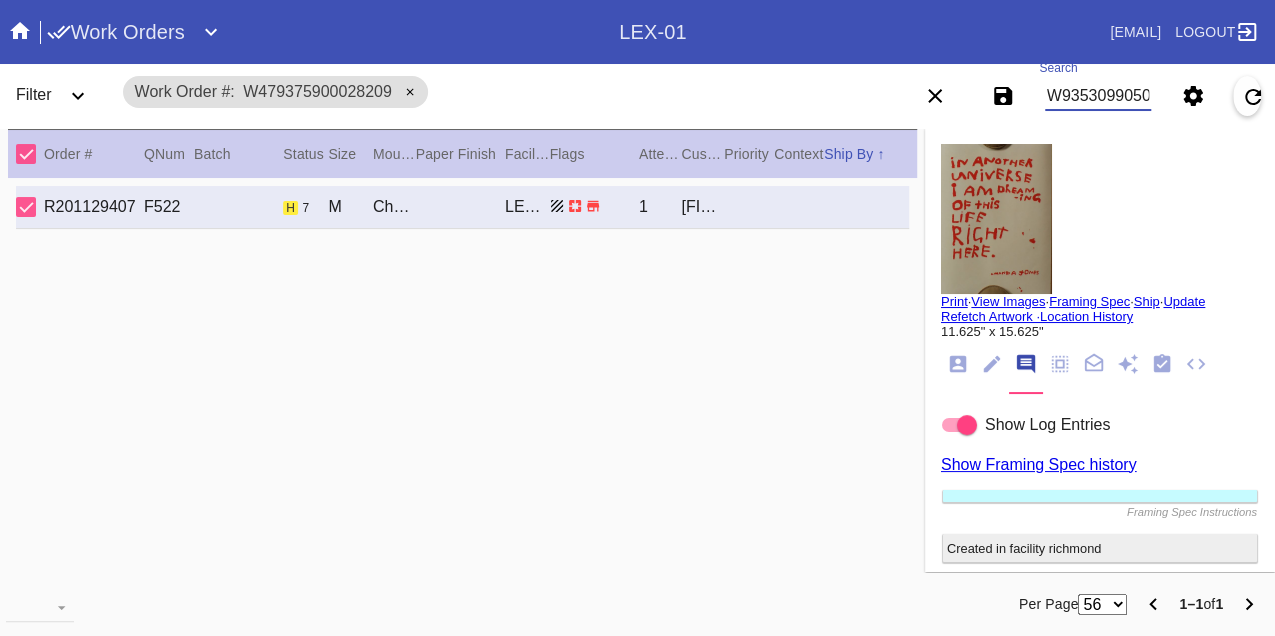 type on "W935309905086805" 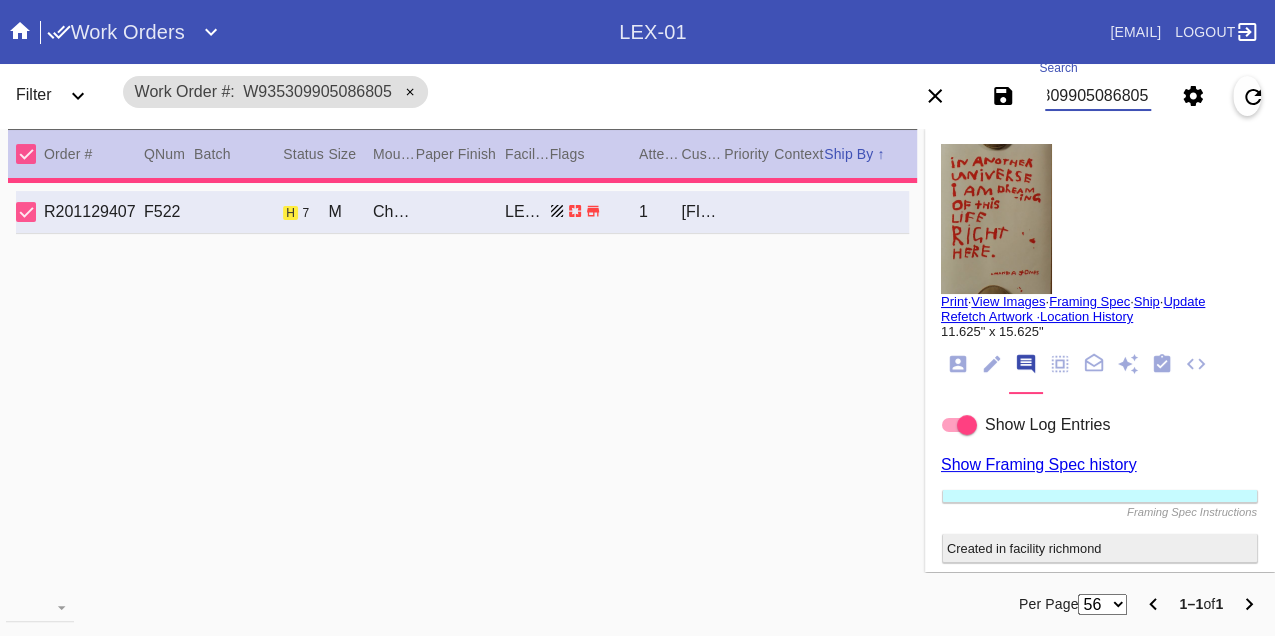 type on "8.875" 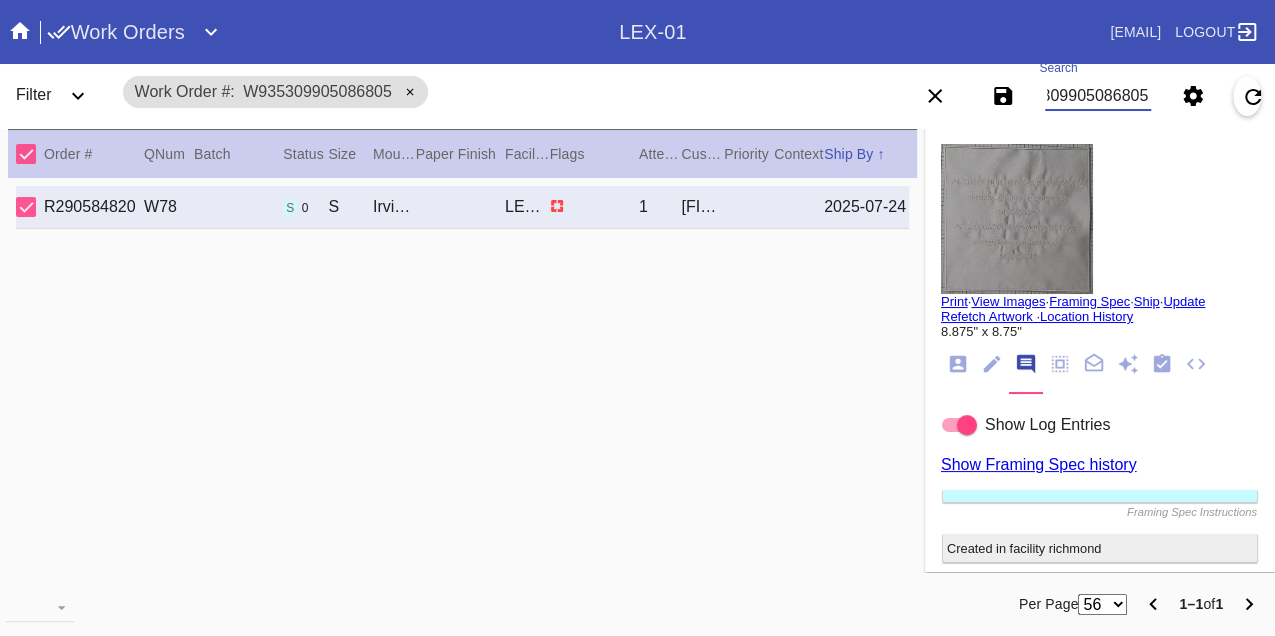 type on "W935309905086805" 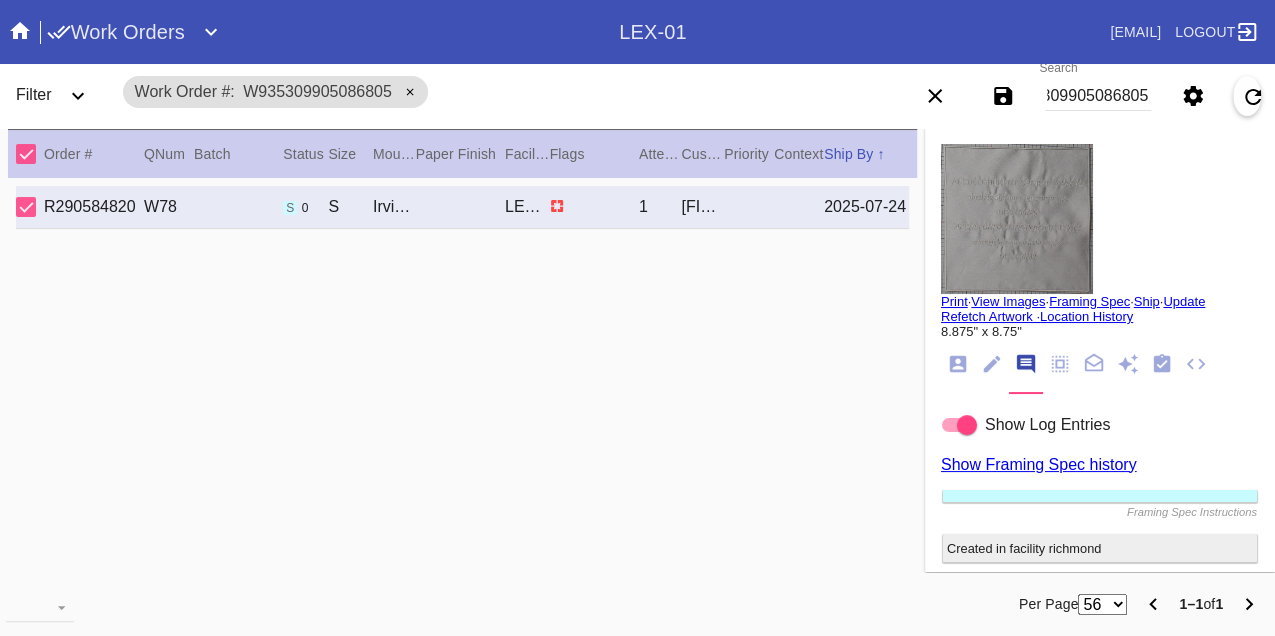 scroll, scrollTop: 0, scrollLeft: 0, axis: both 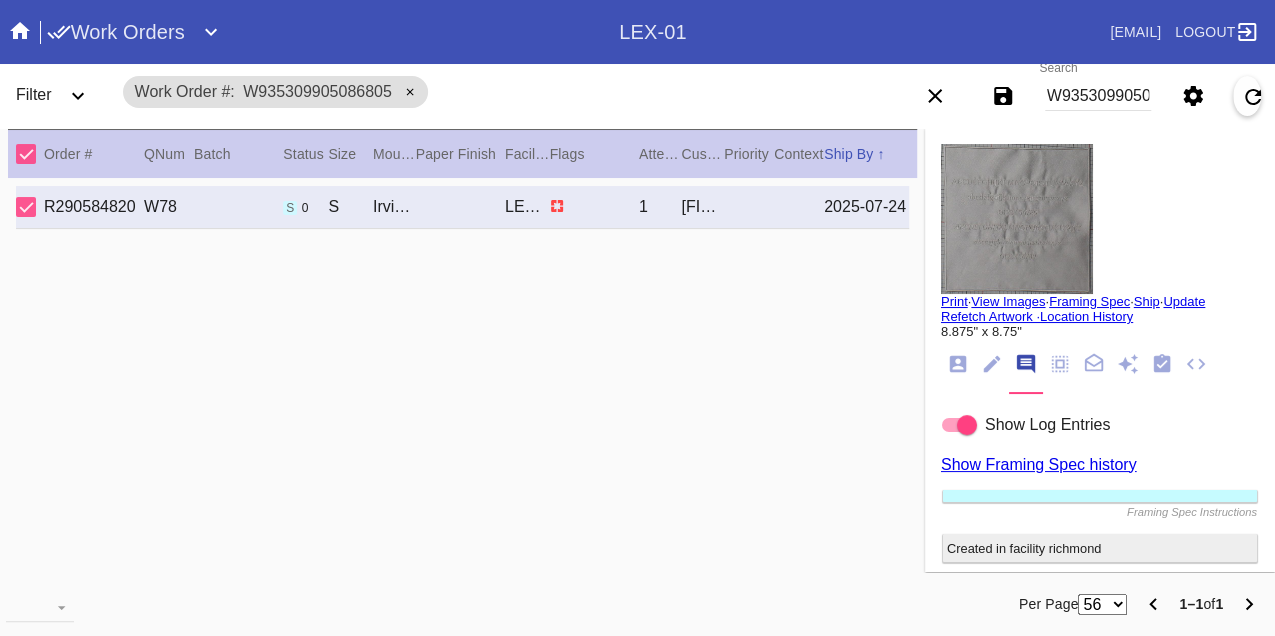 click on "View Images" at bounding box center [1008, 301] 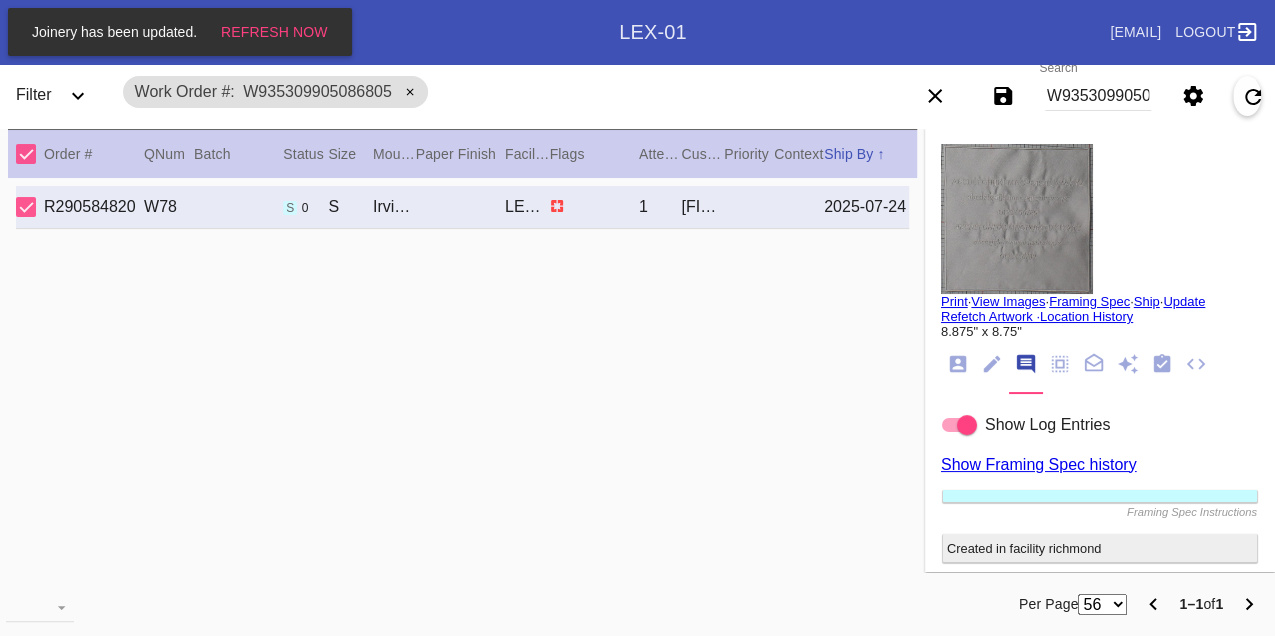 click on "Print" at bounding box center (954, 301) 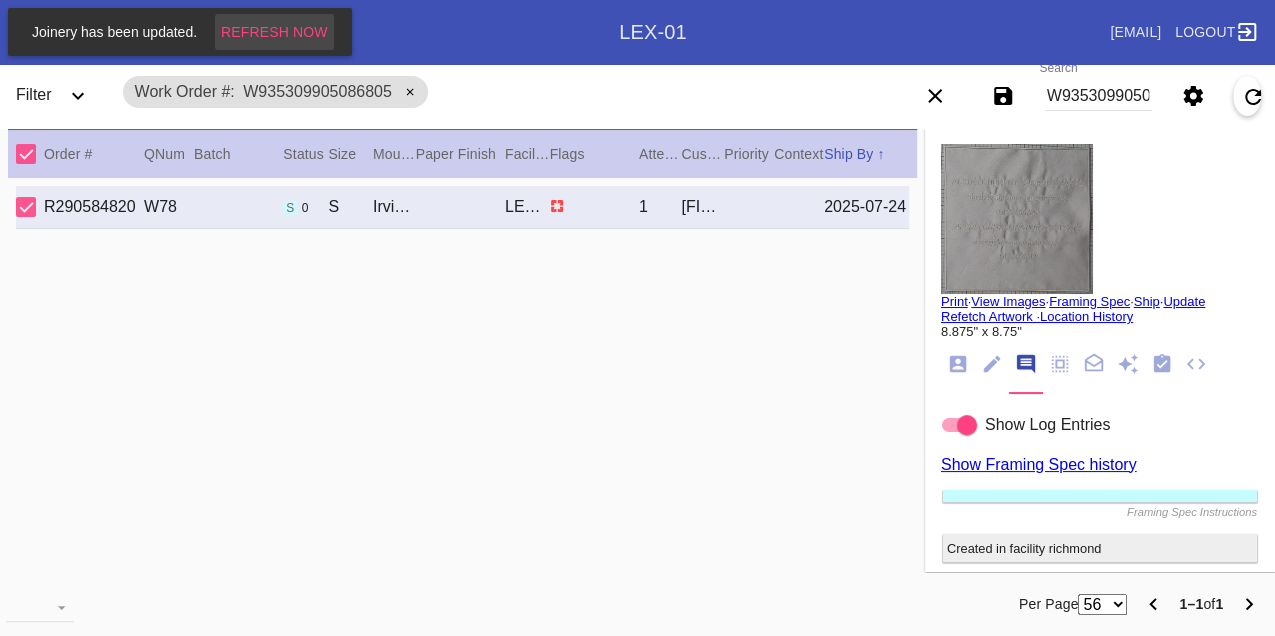 click on "Refresh Now" at bounding box center (274, 32) 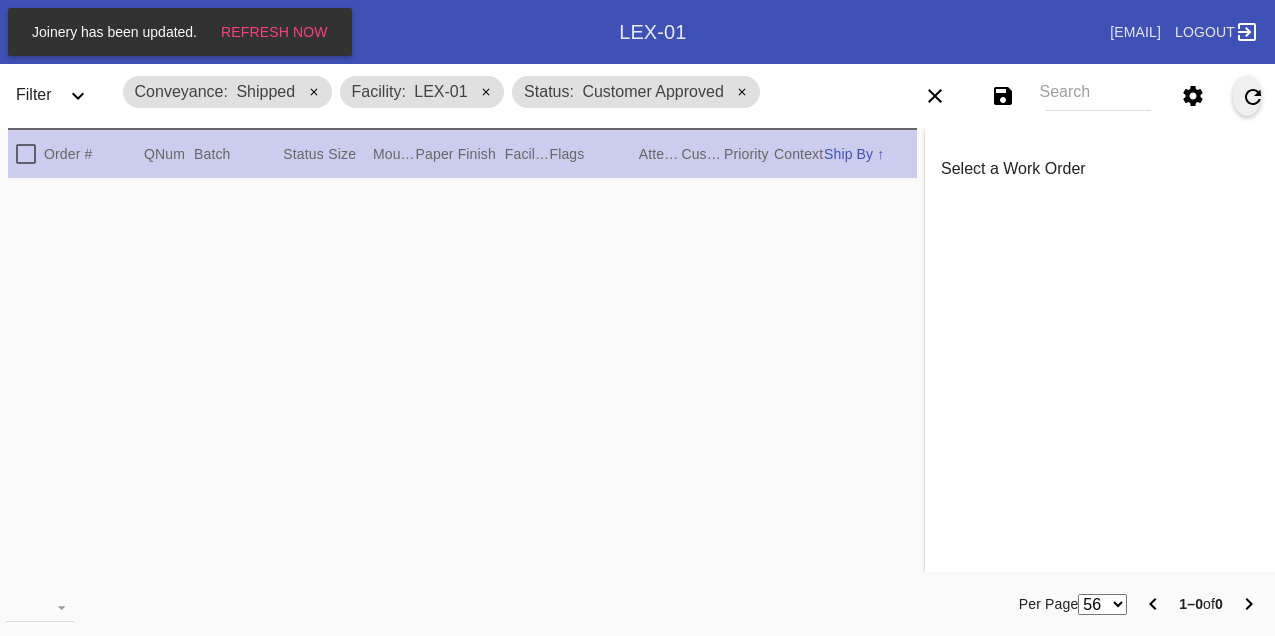 scroll, scrollTop: 0, scrollLeft: 0, axis: both 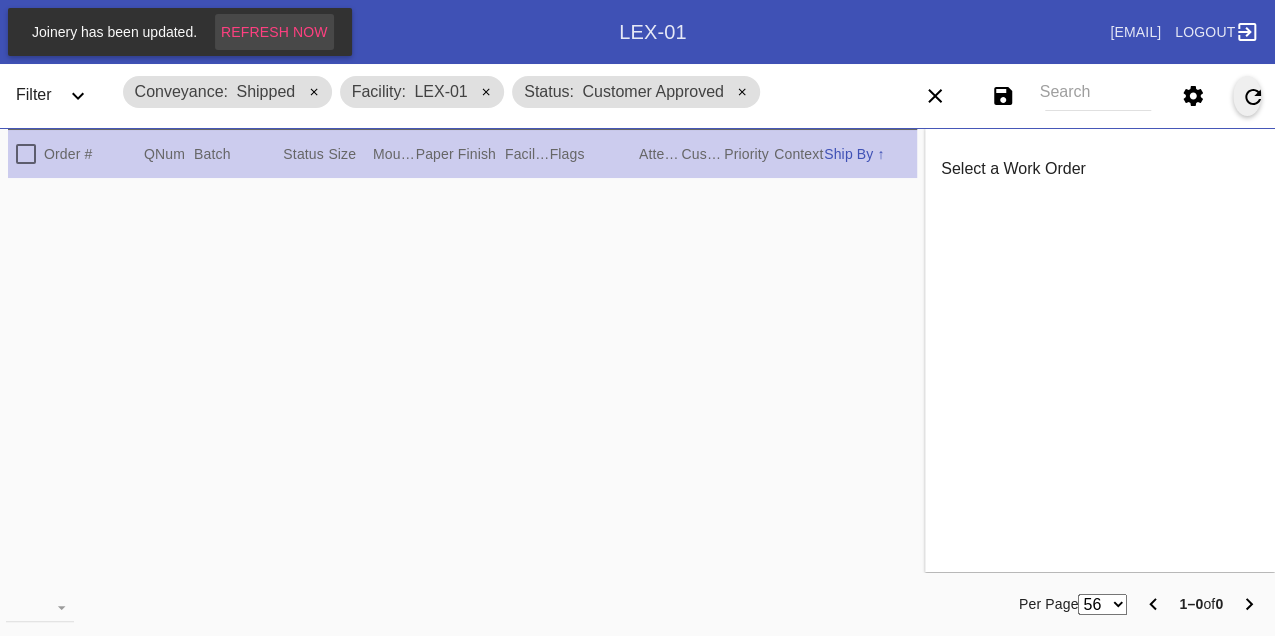 click on "Refresh Now" at bounding box center [274, 32] 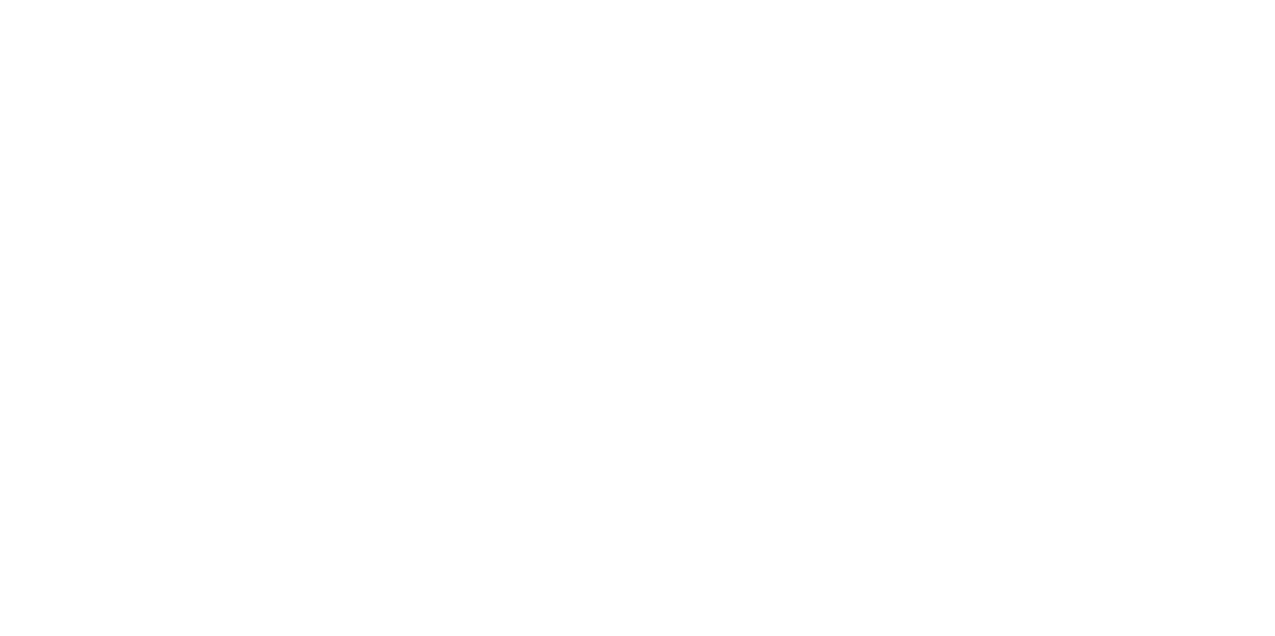 scroll, scrollTop: 0, scrollLeft: 0, axis: both 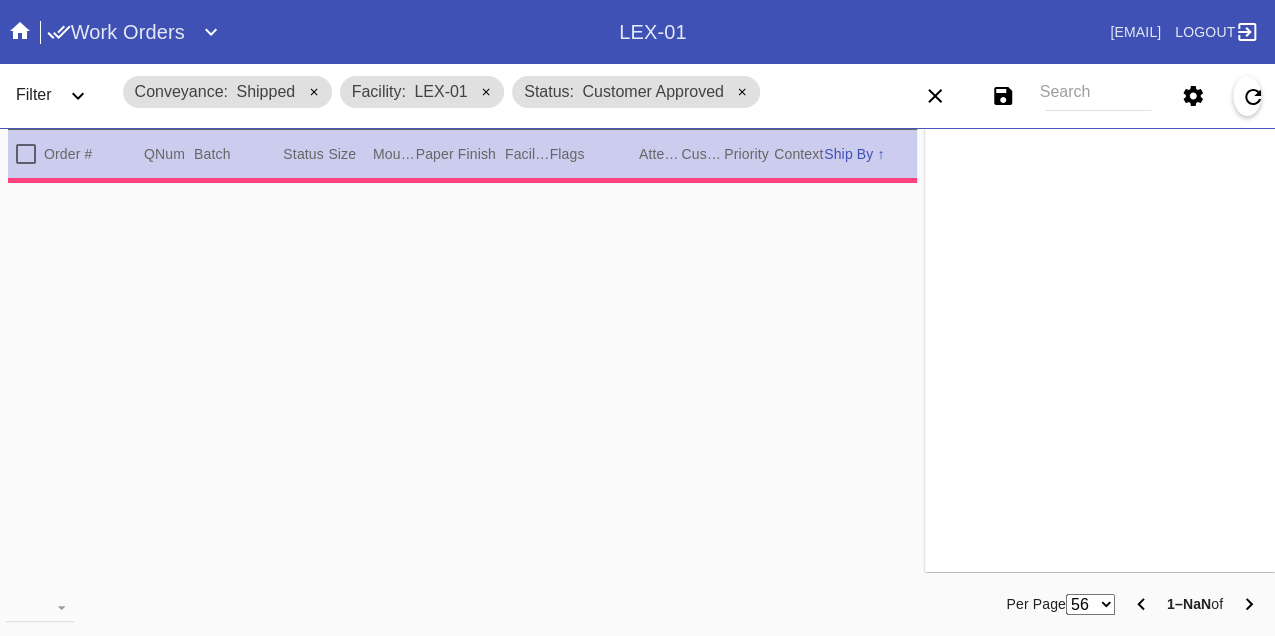 type on "3.0" 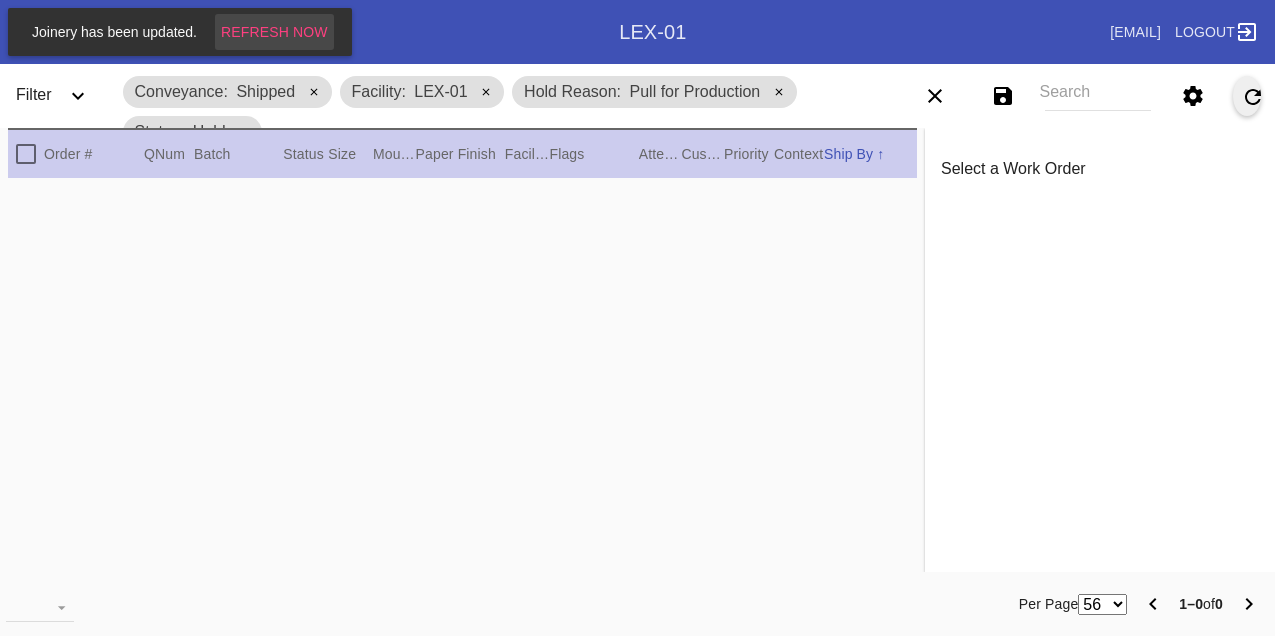 scroll, scrollTop: 0, scrollLeft: 0, axis: both 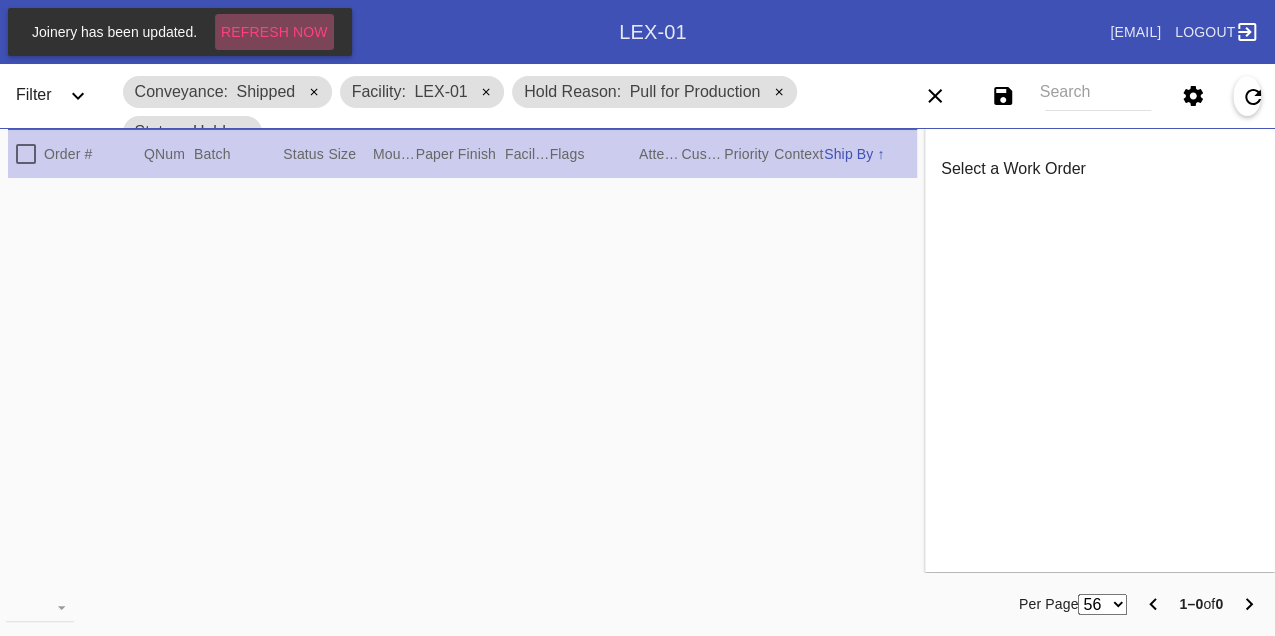 click on "Refresh Now" at bounding box center [274, 32] 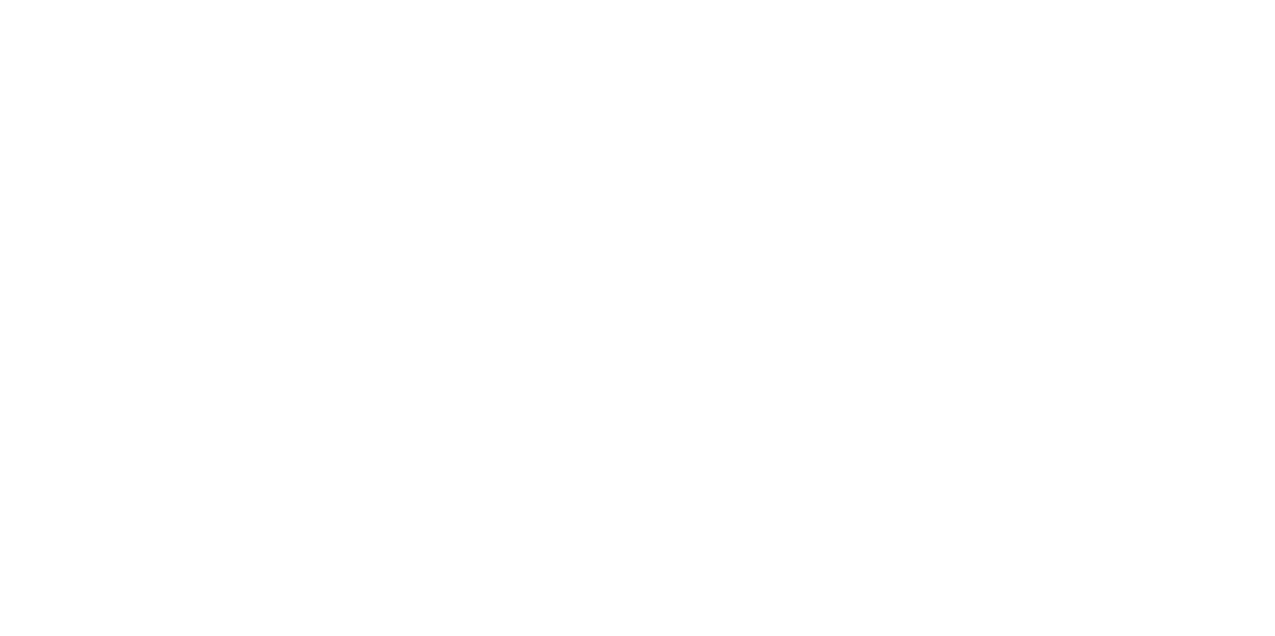 scroll, scrollTop: 0, scrollLeft: 0, axis: both 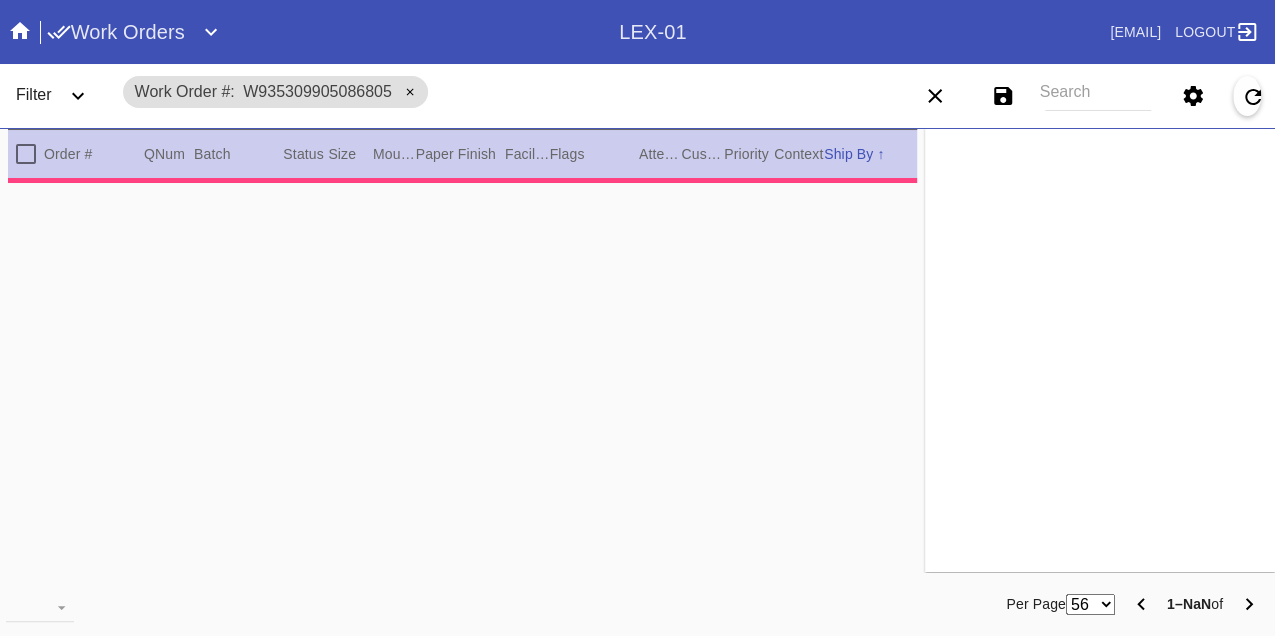 type on "1.5" 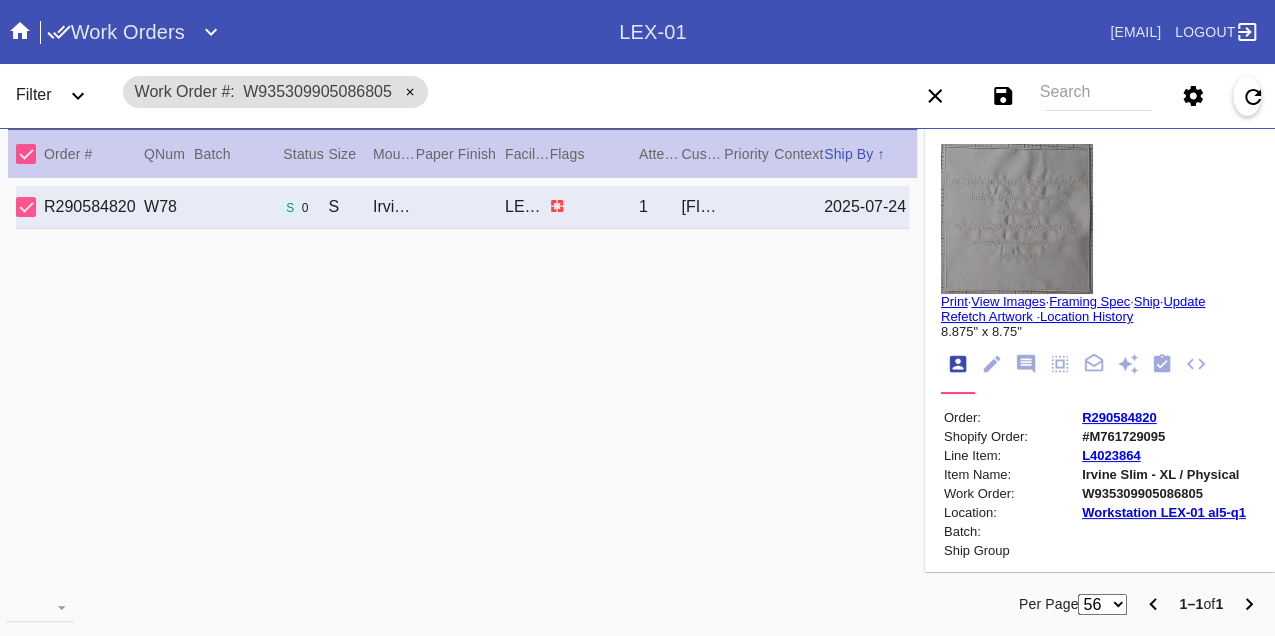 click on "Search" at bounding box center (1098, 96) 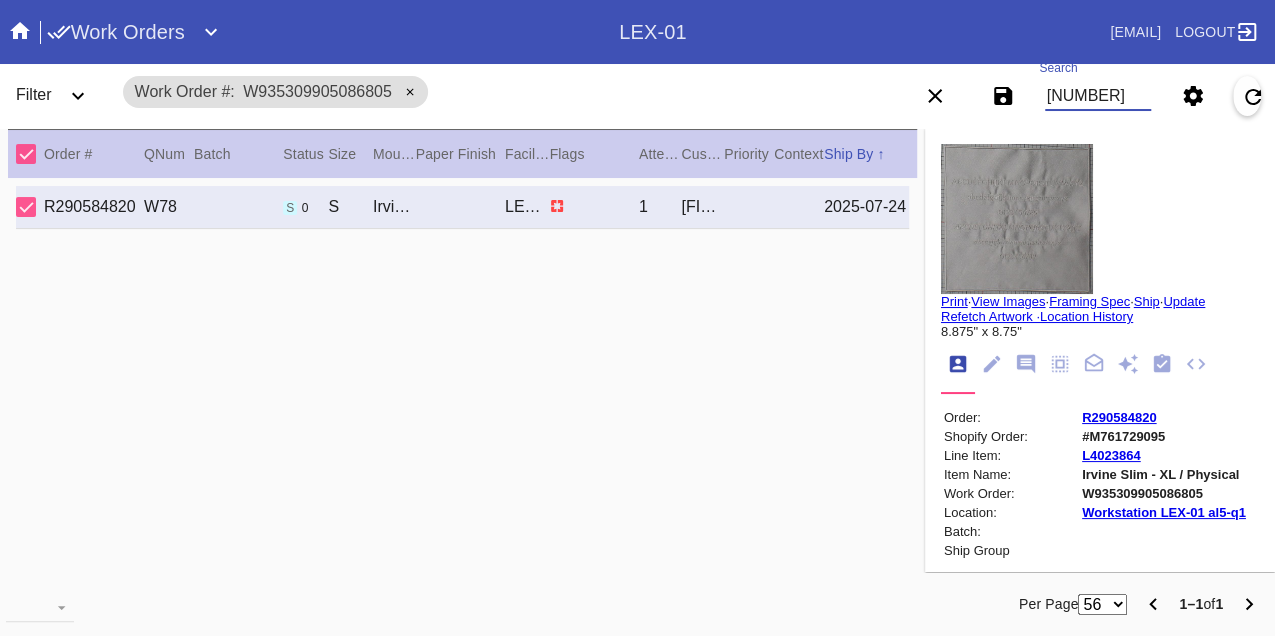 type on "W746734606031733" 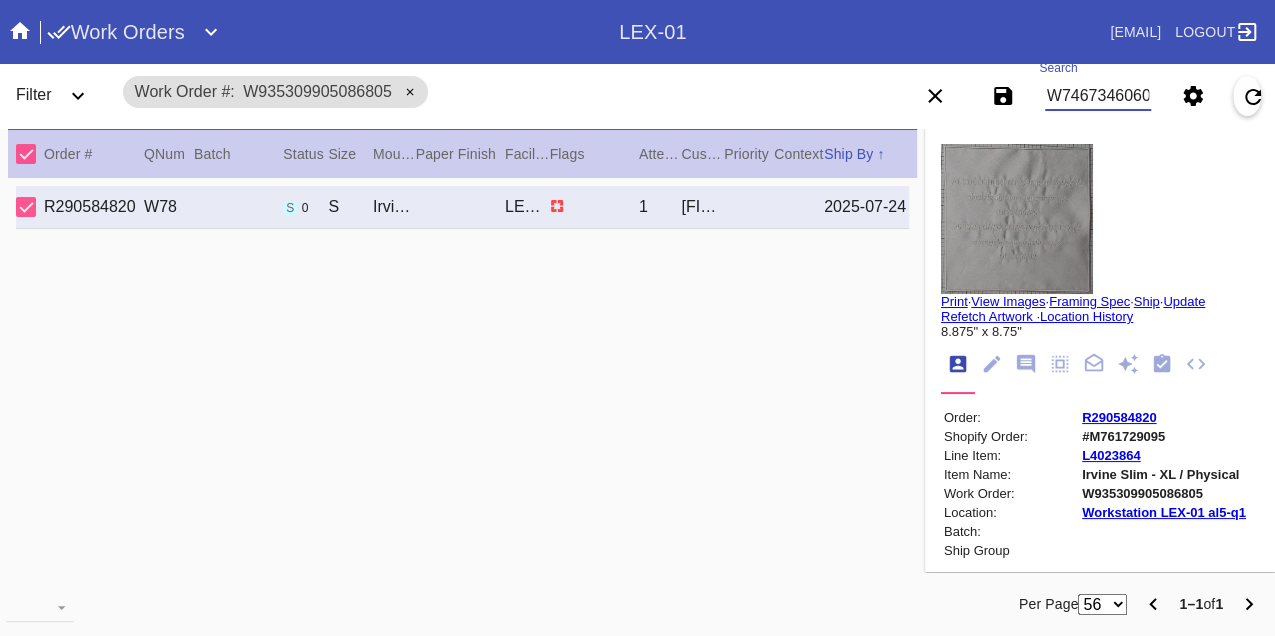 scroll, scrollTop: 0, scrollLeft: 48, axis: horizontal 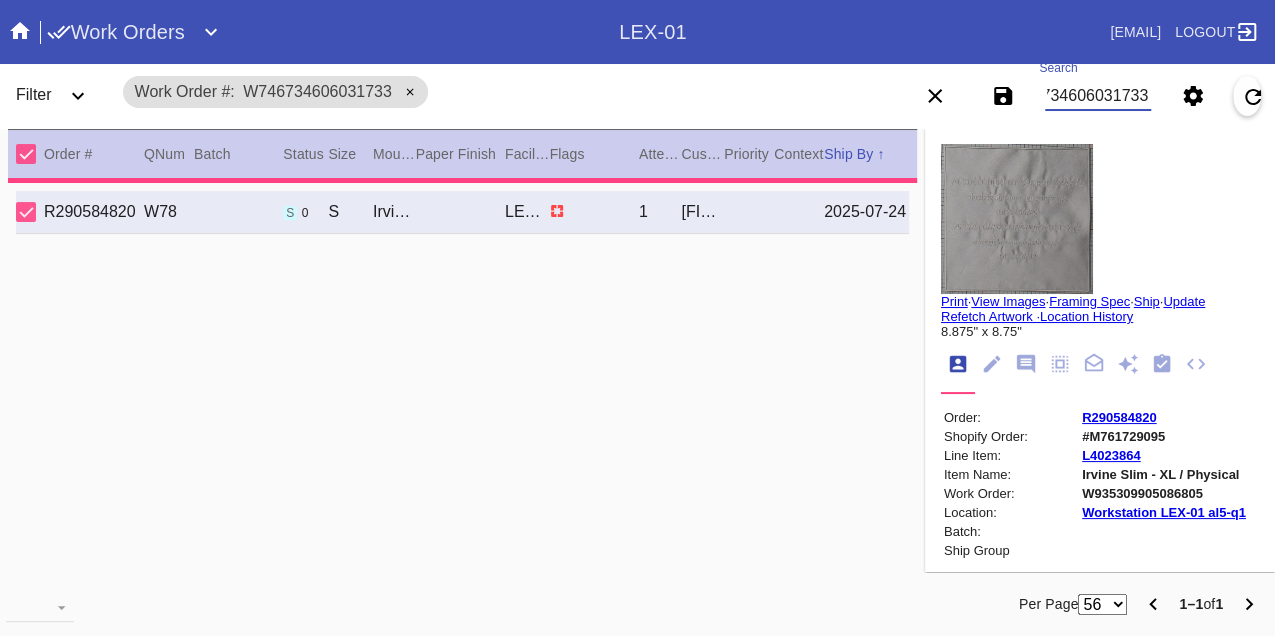 type on "3.0" 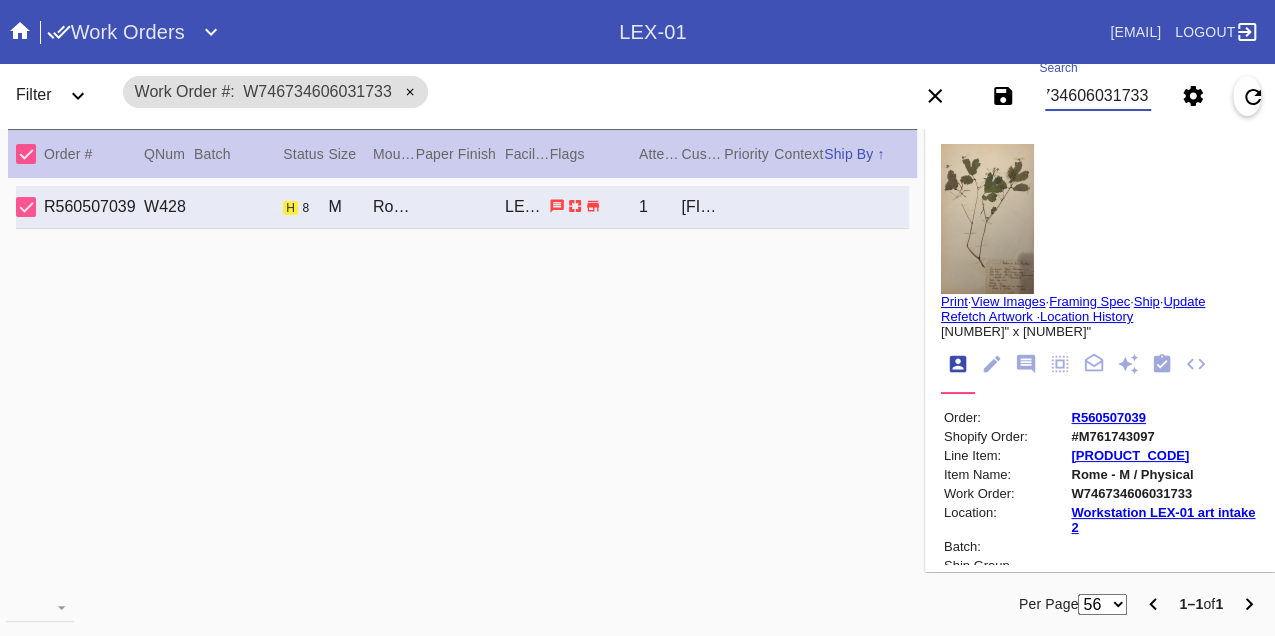 scroll, scrollTop: 0, scrollLeft: 0, axis: both 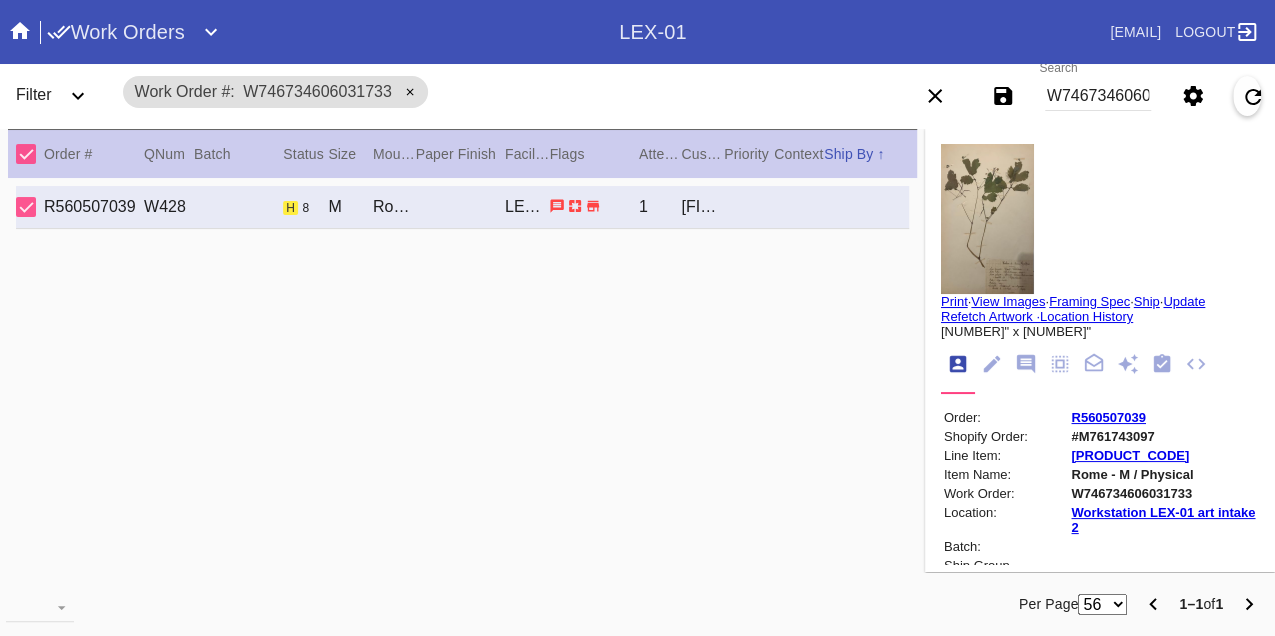 click on "W746734606031733" at bounding box center (1098, 96) 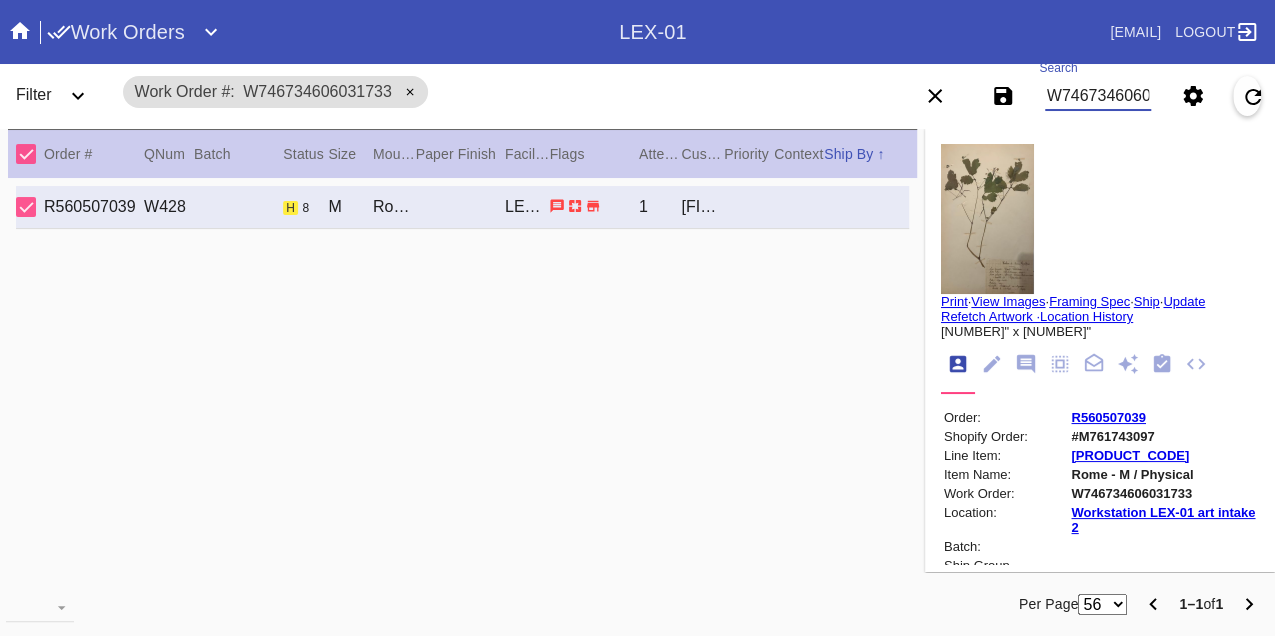 click on "W746734606031733" at bounding box center (1098, 96) 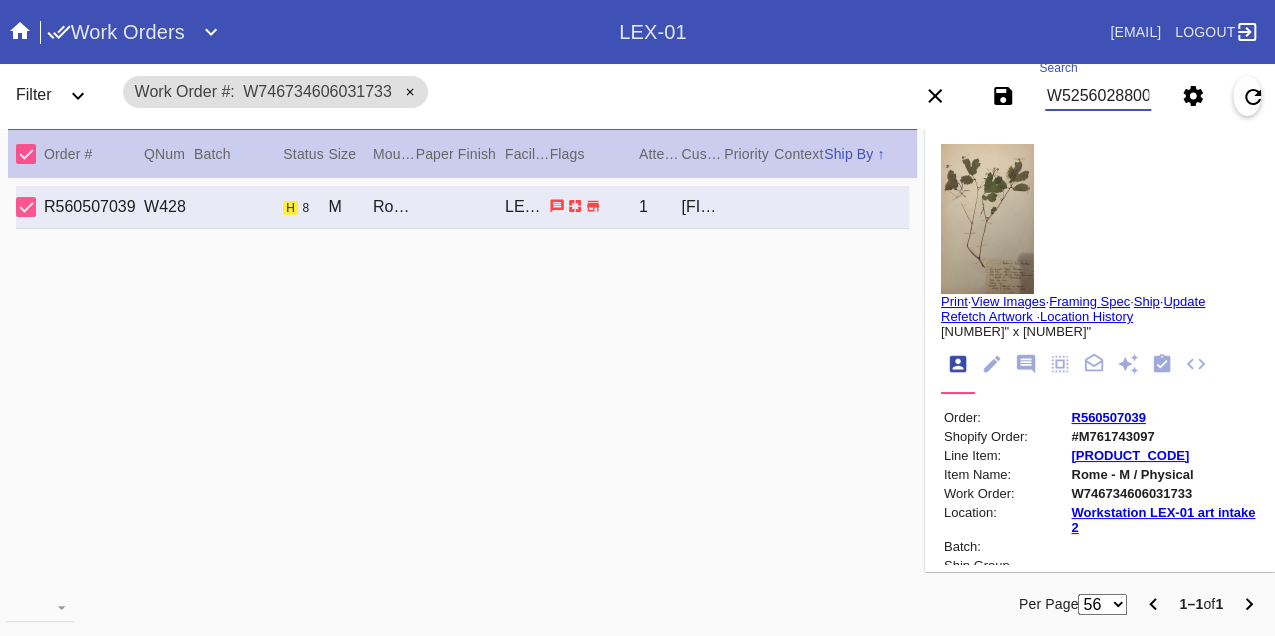 type on "W525602880019124" 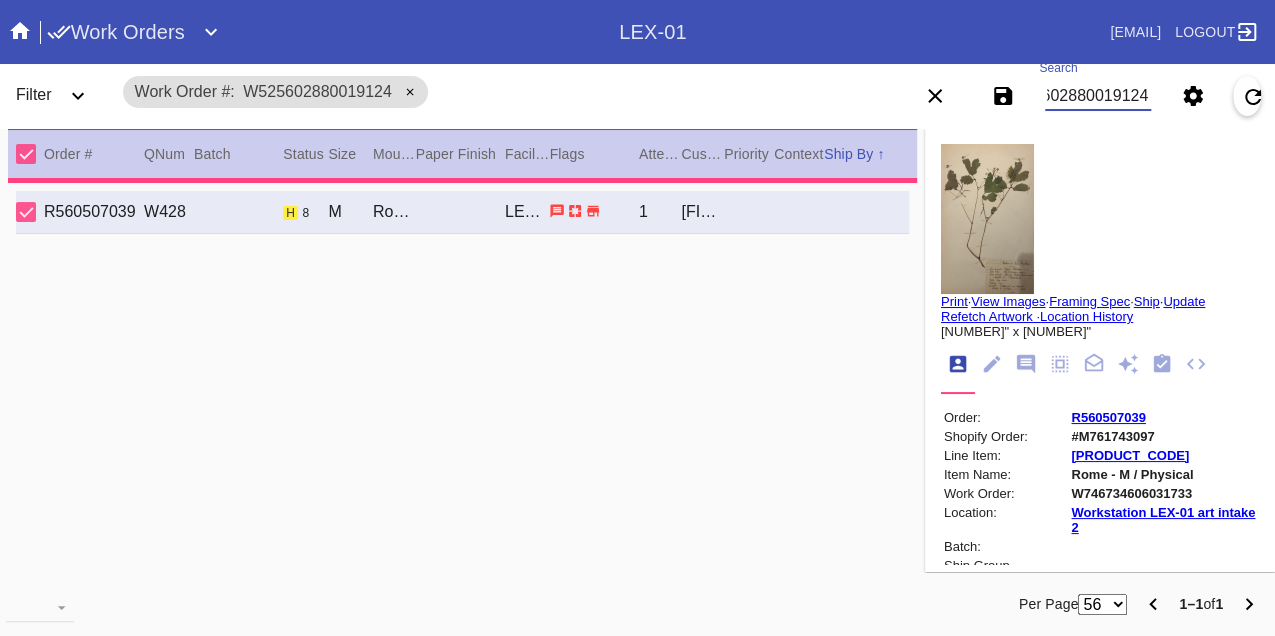 type on "2.0" 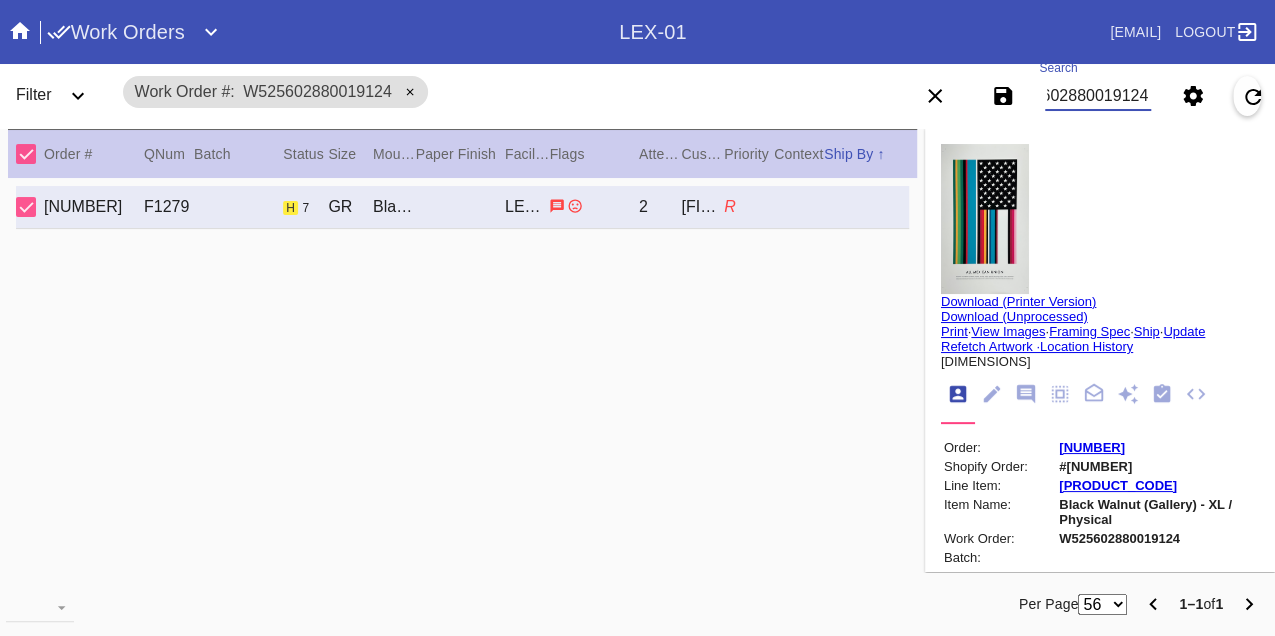 scroll, scrollTop: 0, scrollLeft: 0, axis: both 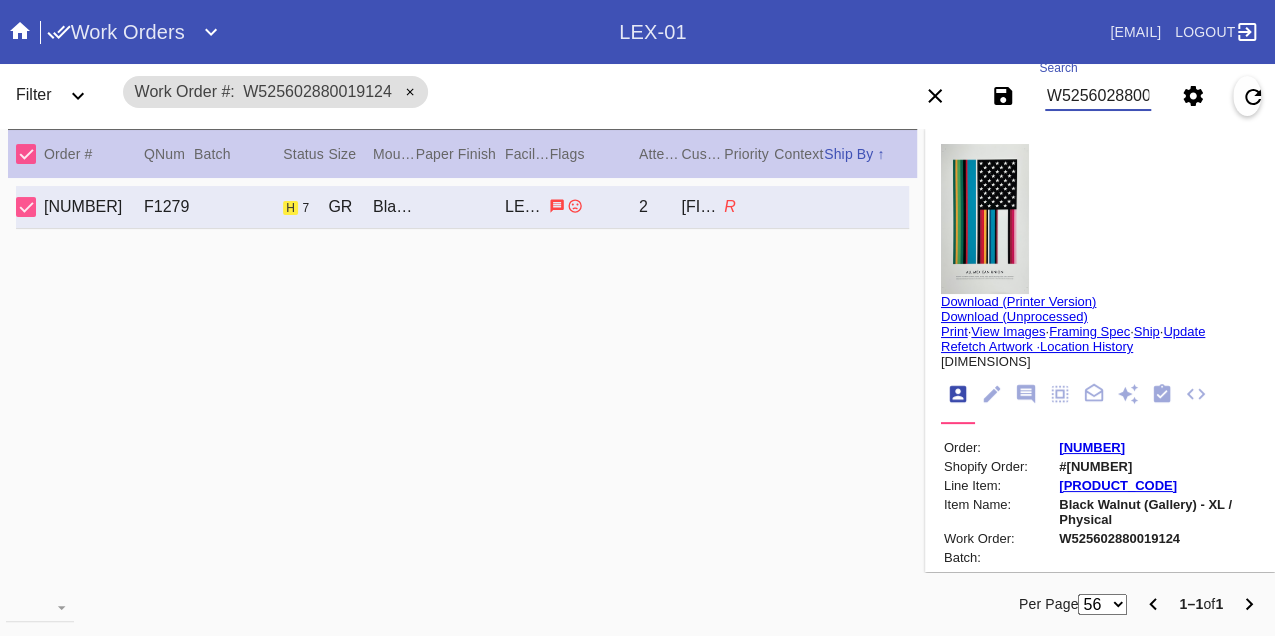 click on "W525602880019124" at bounding box center [1098, 96] 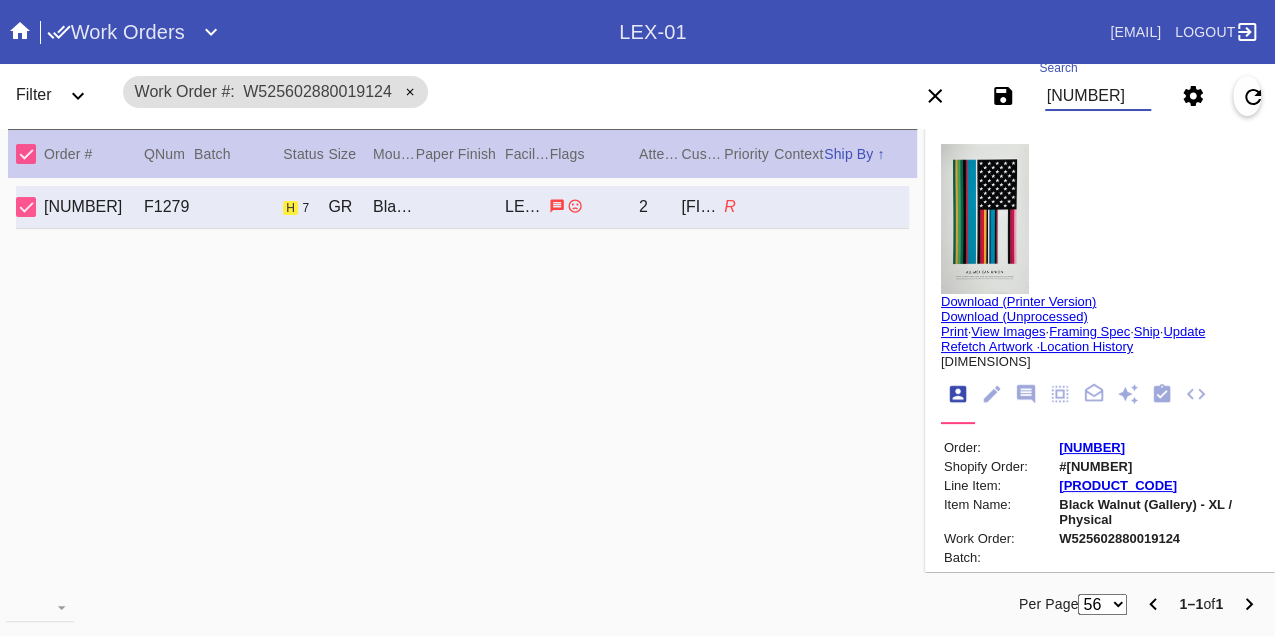 type on "[PRODUCT_CODE]" 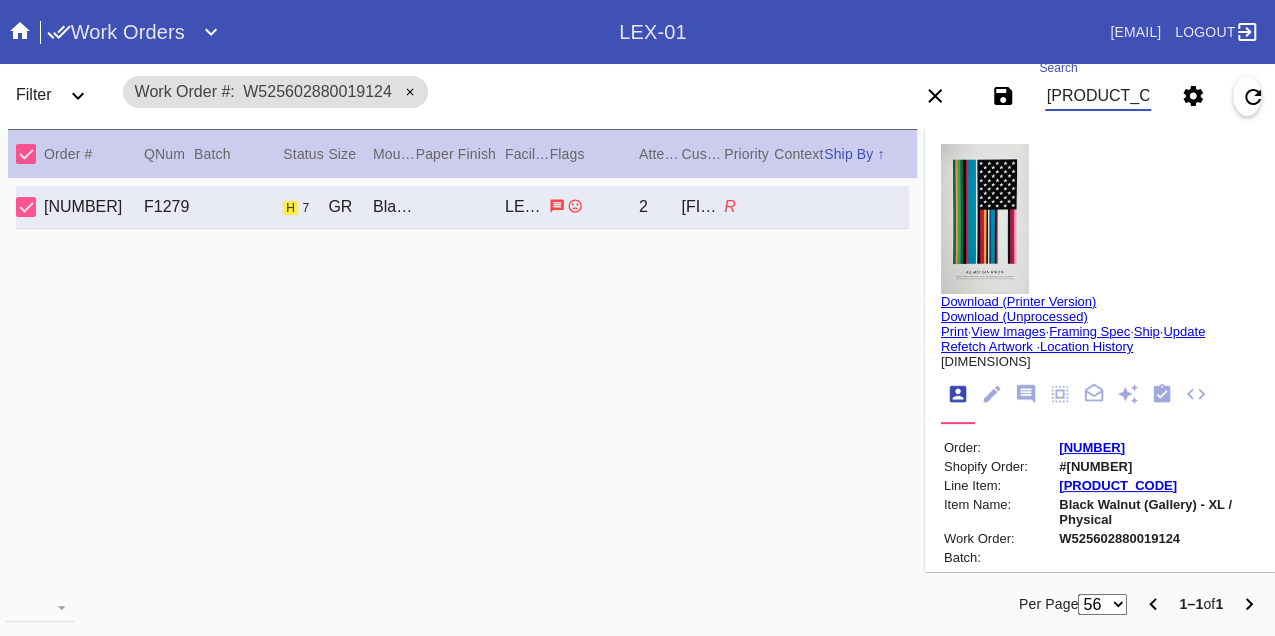 scroll, scrollTop: 0, scrollLeft: 48, axis: horizontal 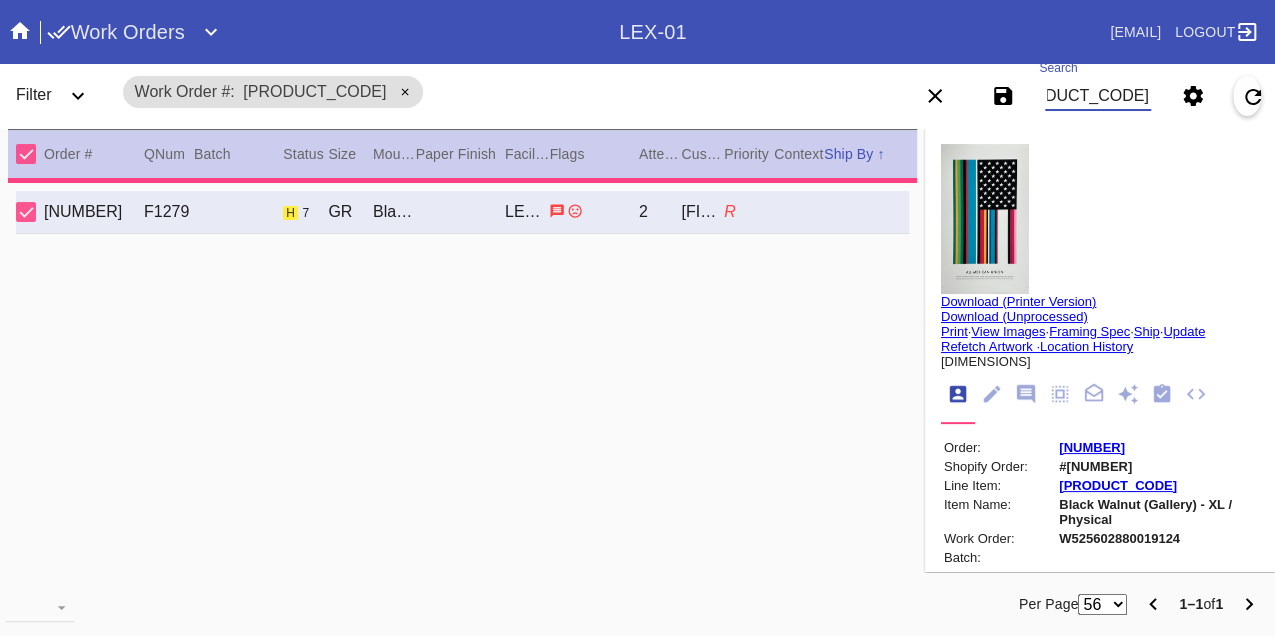 type on "6.0625" 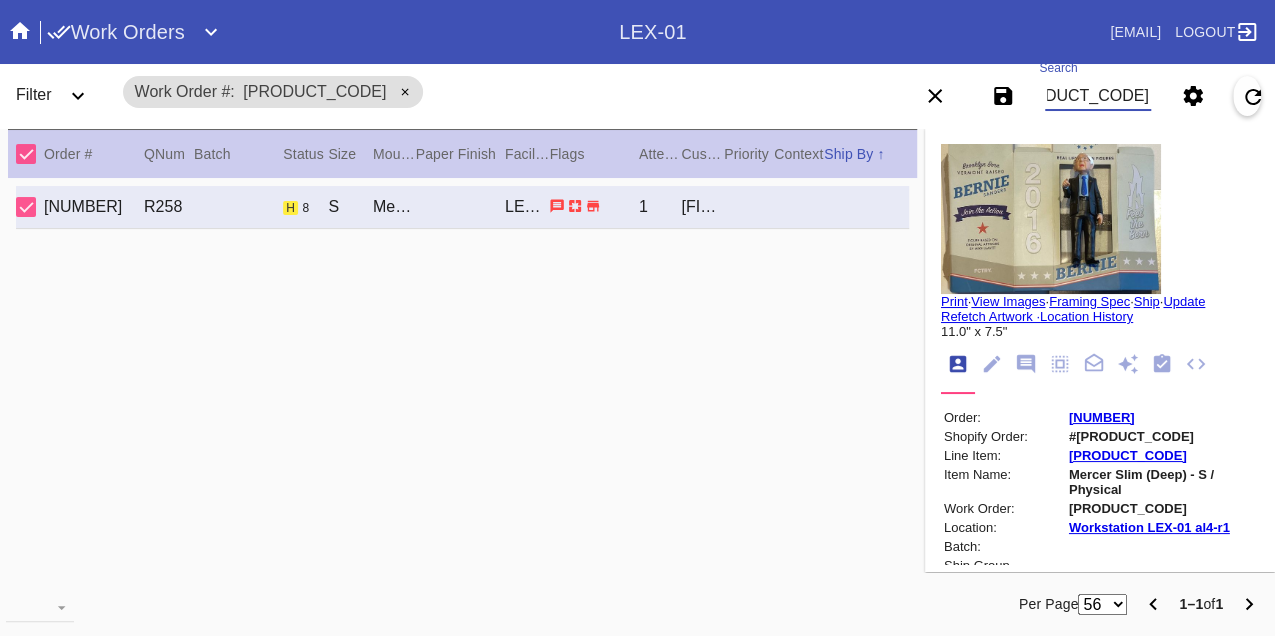 scroll, scrollTop: 0, scrollLeft: 0, axis: both 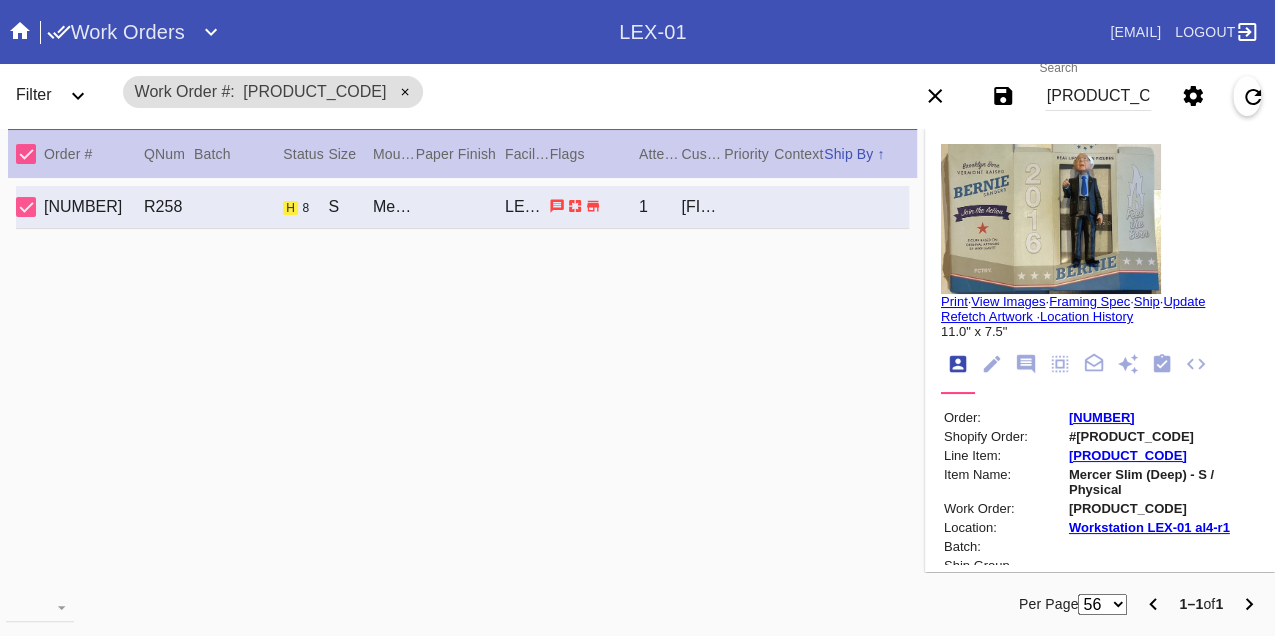 click on "[PRODUCT_CODE]" at bounding box center [1098, 96] 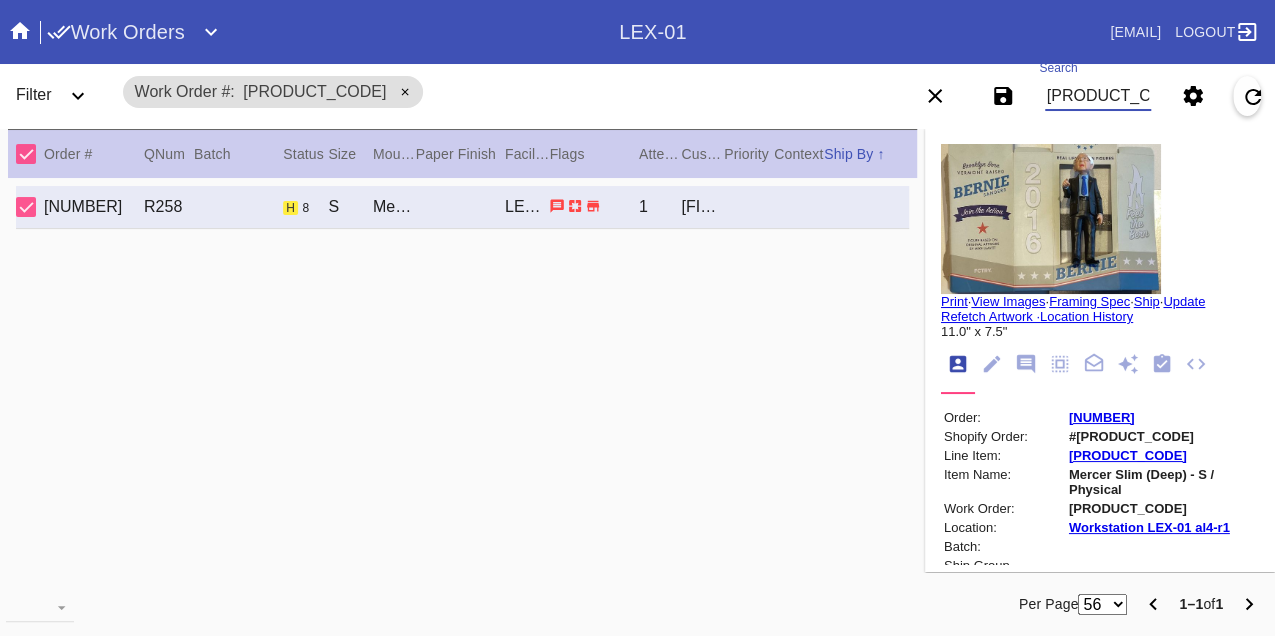 click on "[PRODUCT_CODE]" at bounding box center [1098, 96] 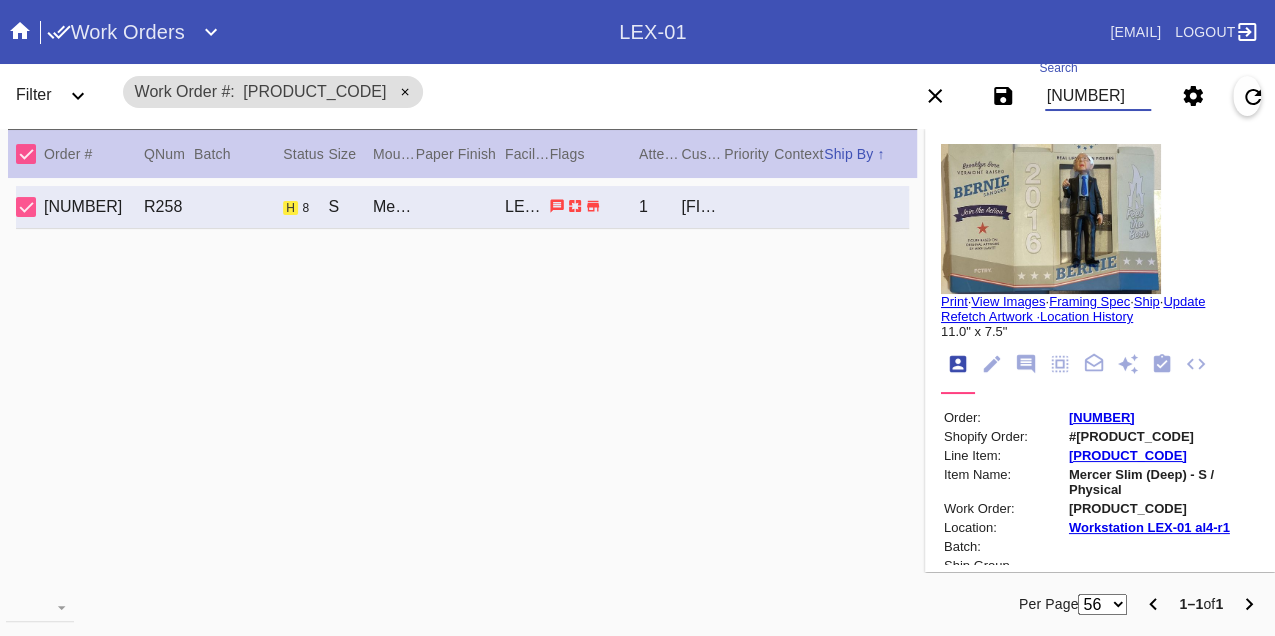 type on "[NUMBER]" 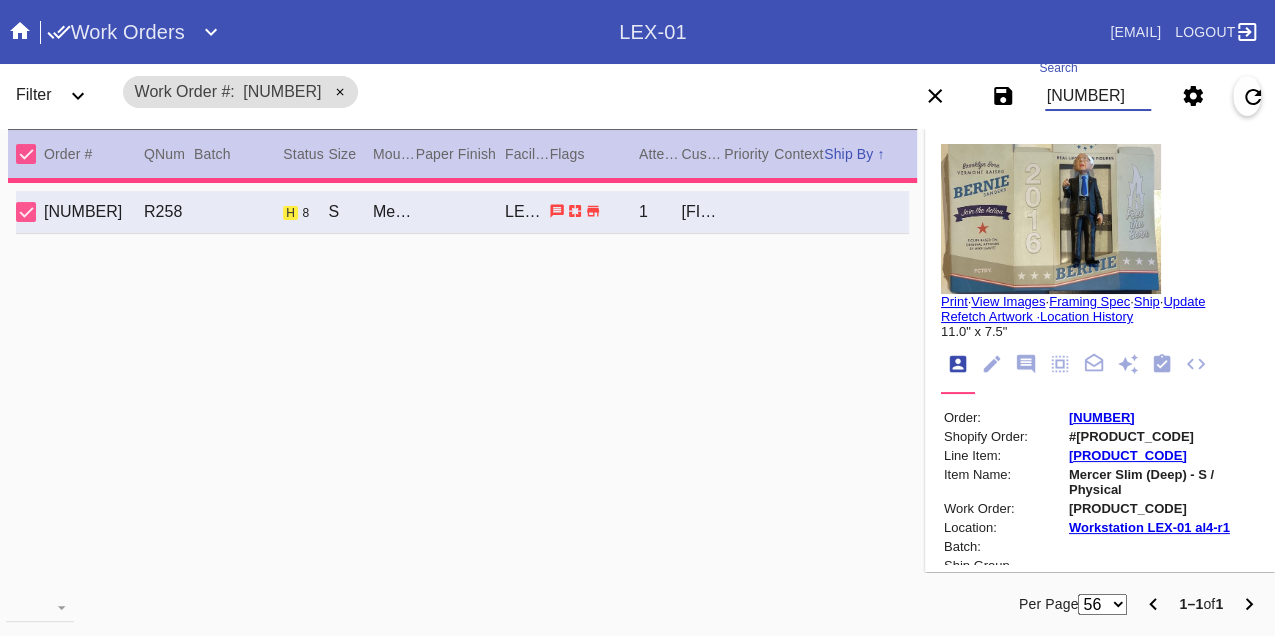 type on "1.5" 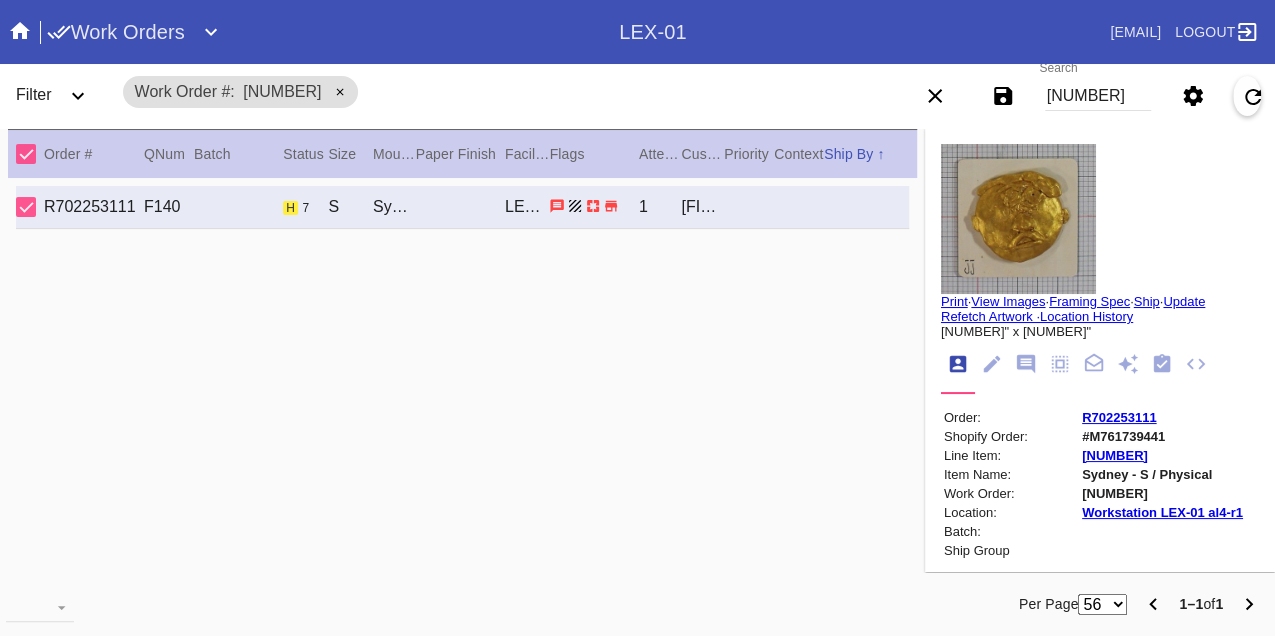 scroll, scrollTop: 0, scrollLeft: 0, axis: both 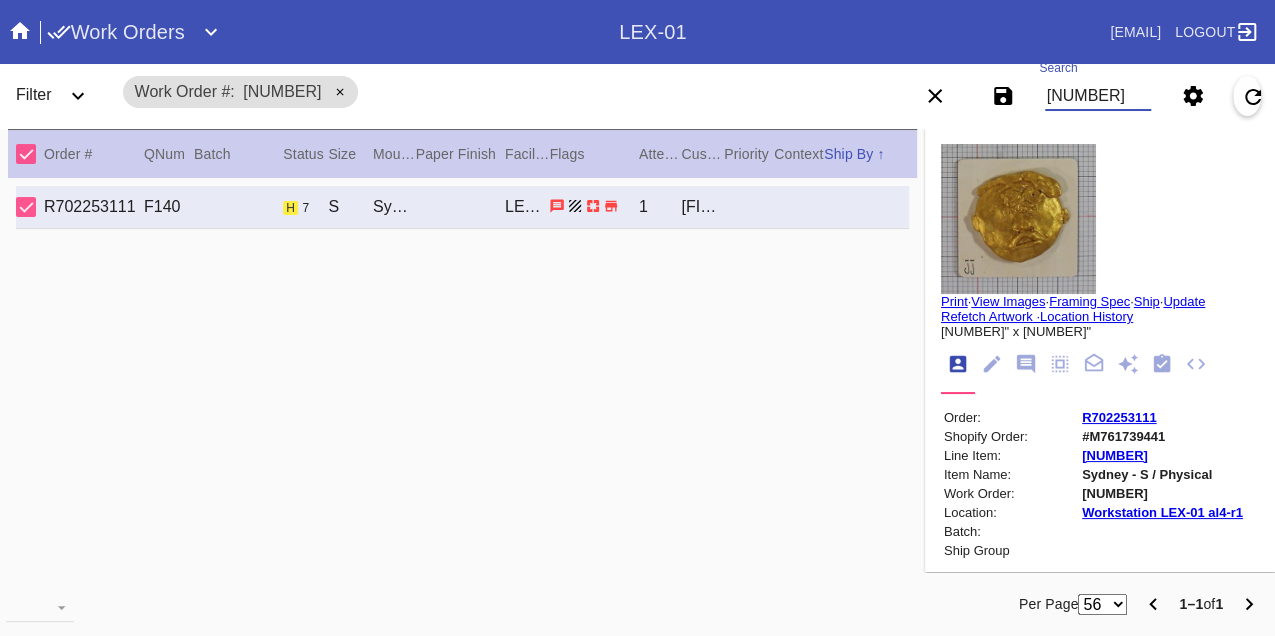 click on "[NUMBER]" at bounding box center [1098, 96] 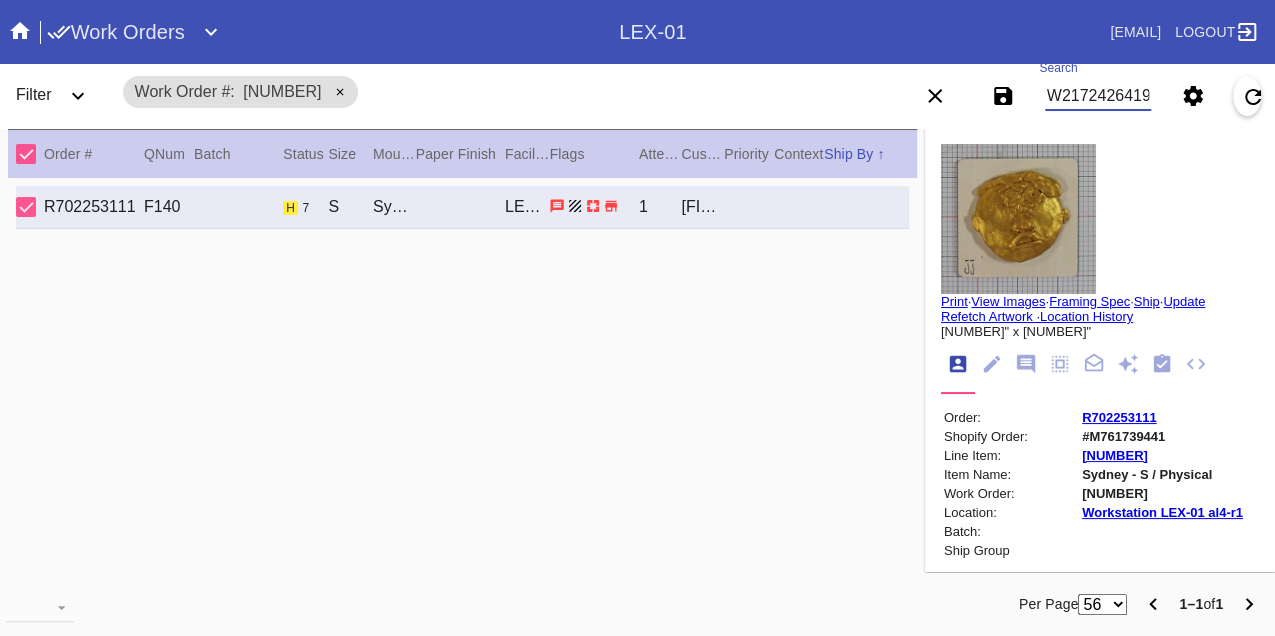 scroll, scrollTop: 0, scrollLeft: 48, axis: horizontal 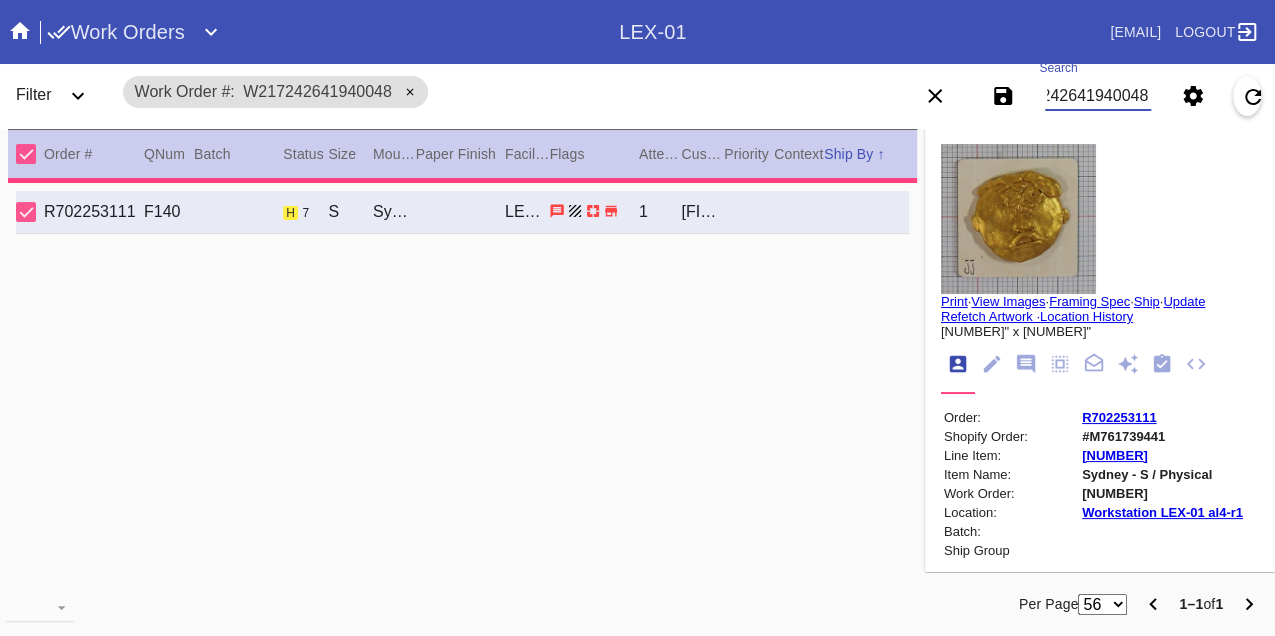 type on "2.5" 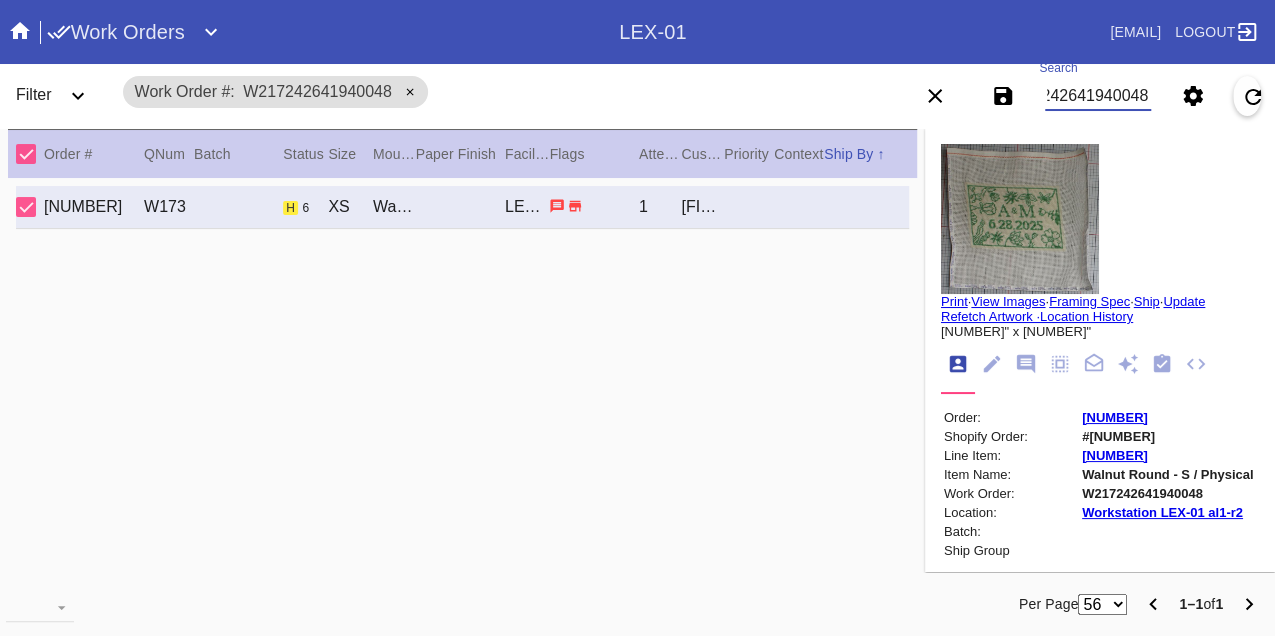 scroll, scrollTop: 0, scrollLeft: 0, axis: both 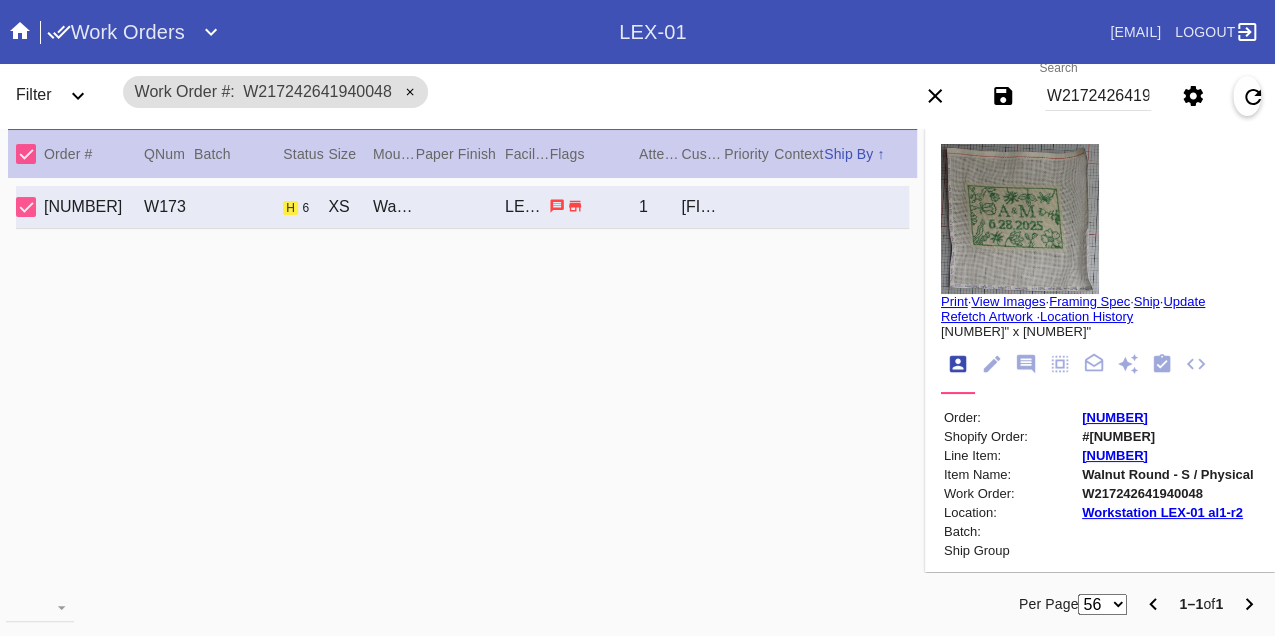 click on "W217242641940048" at bounding box center (1098, 96) 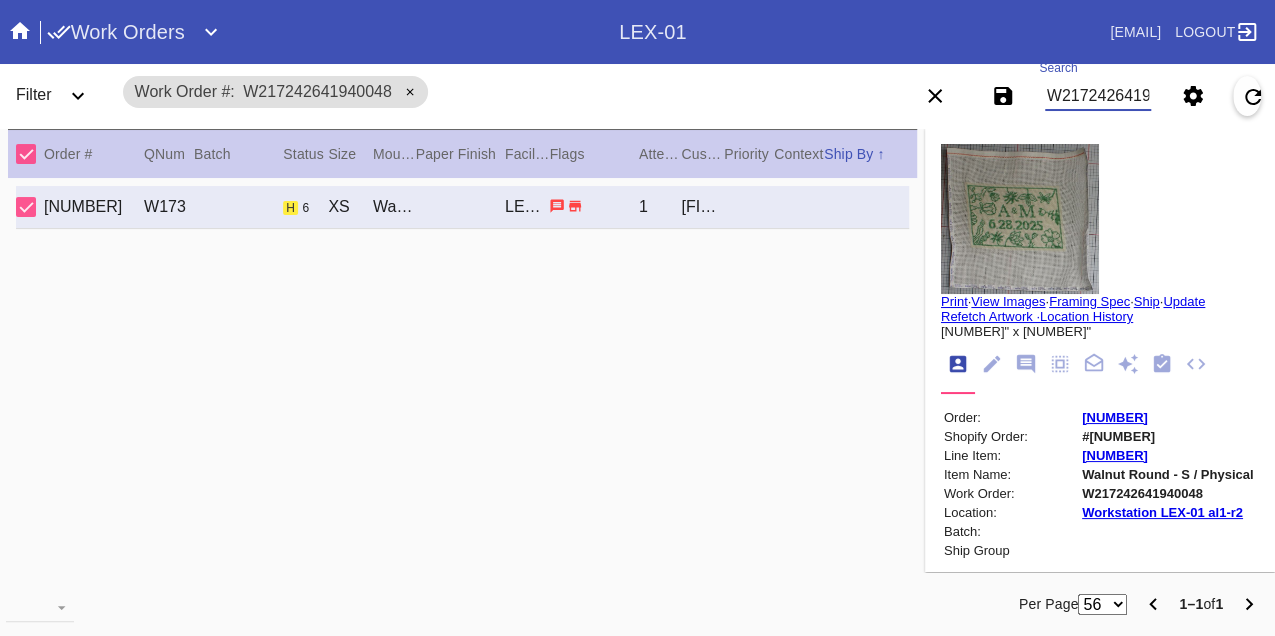 click on "W217242641940048" at bounding box center [1098, 96] 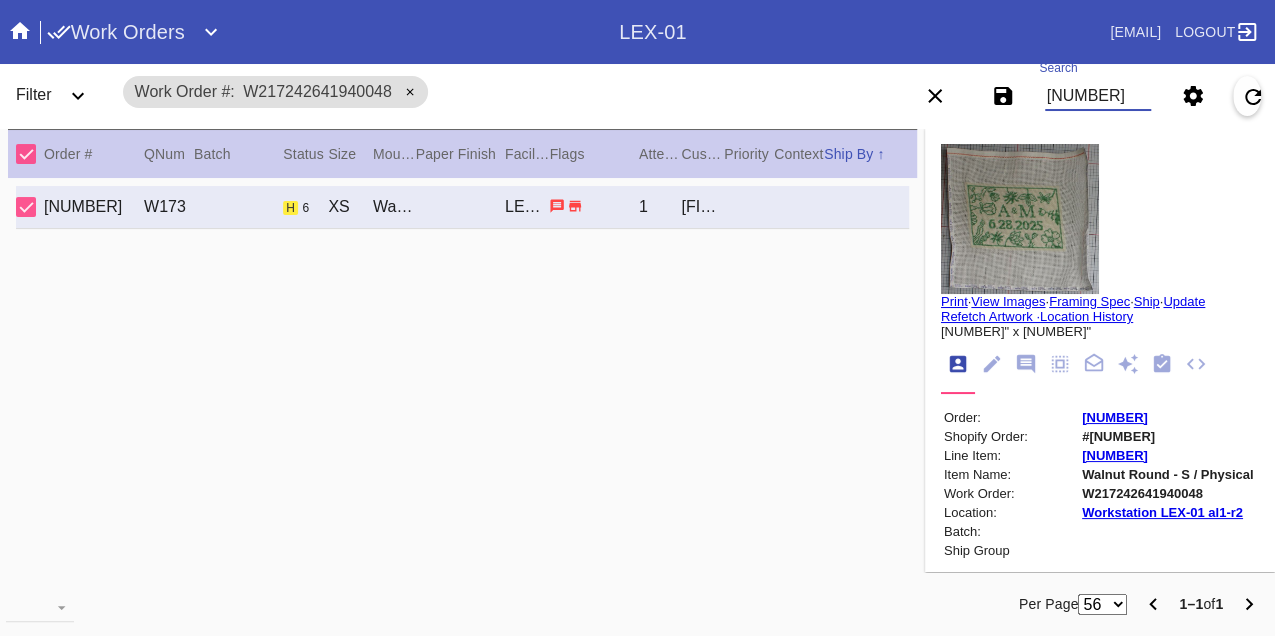 type on "W987066464917028" 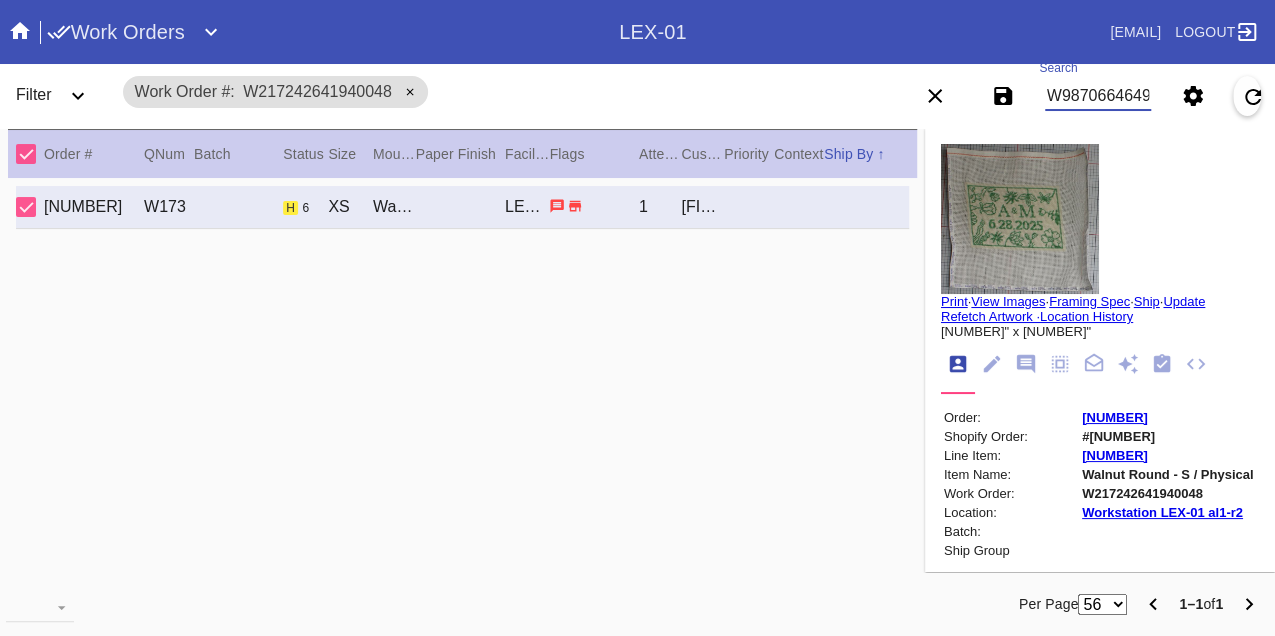 scroll, scrollTop: 0, scrollLeft: 48, axis: horizontal 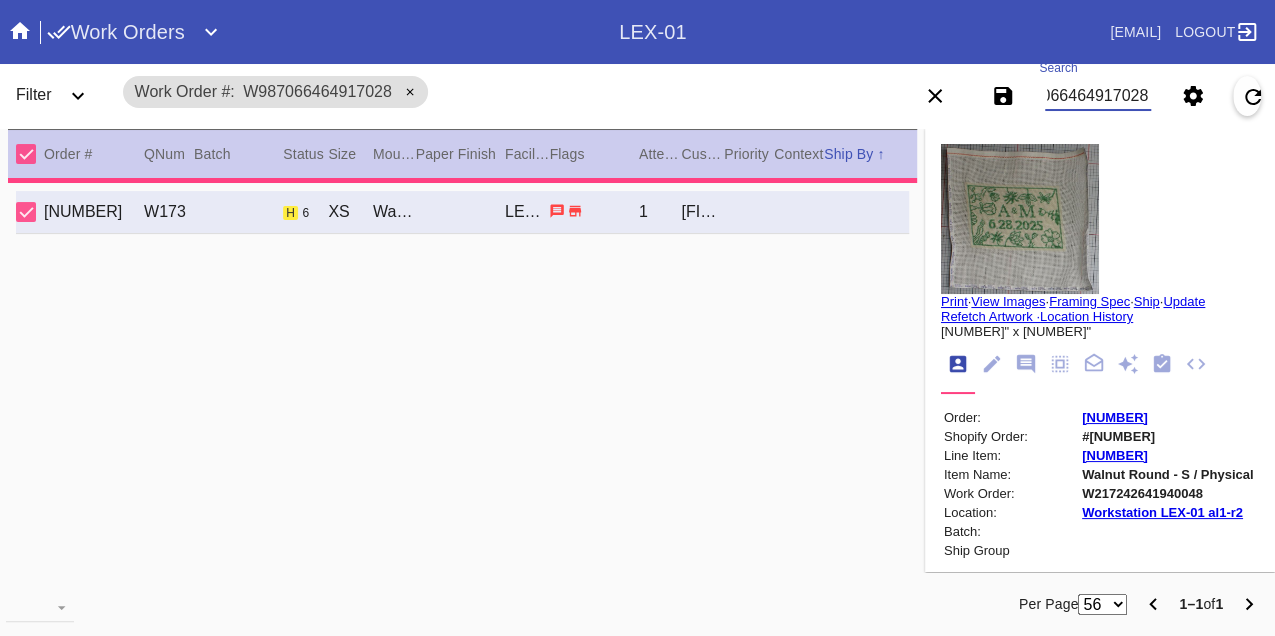 type on "1.5" 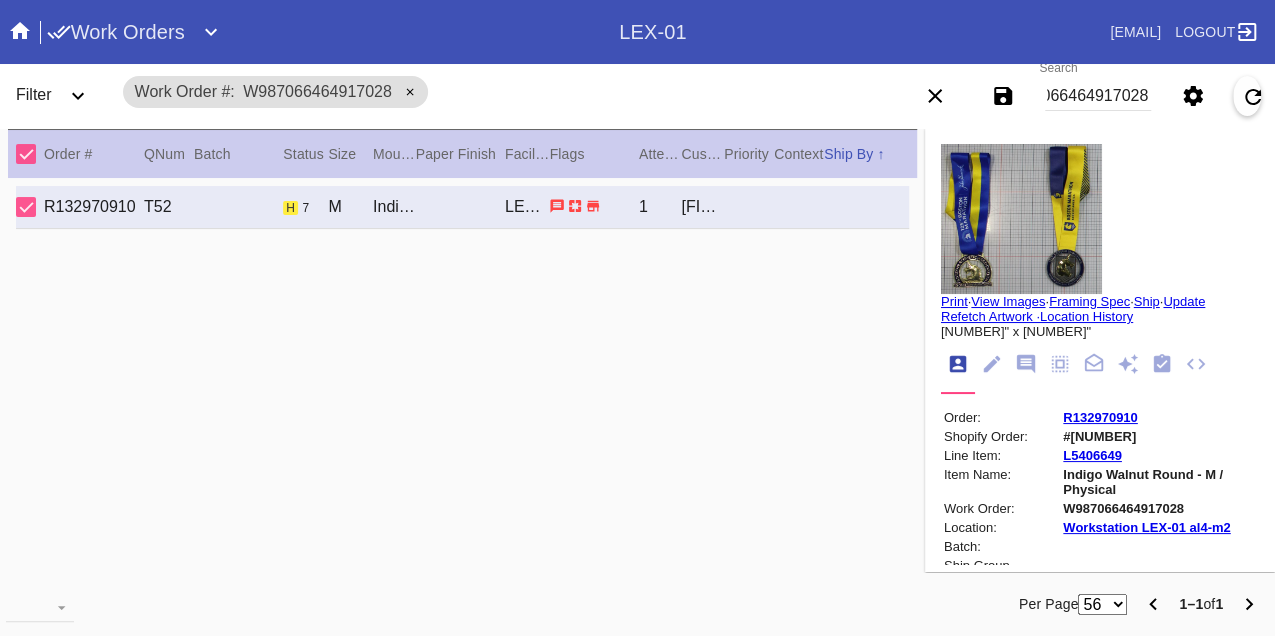 scroll, scrollTop: 0, scrollLeft: 0, axis: both 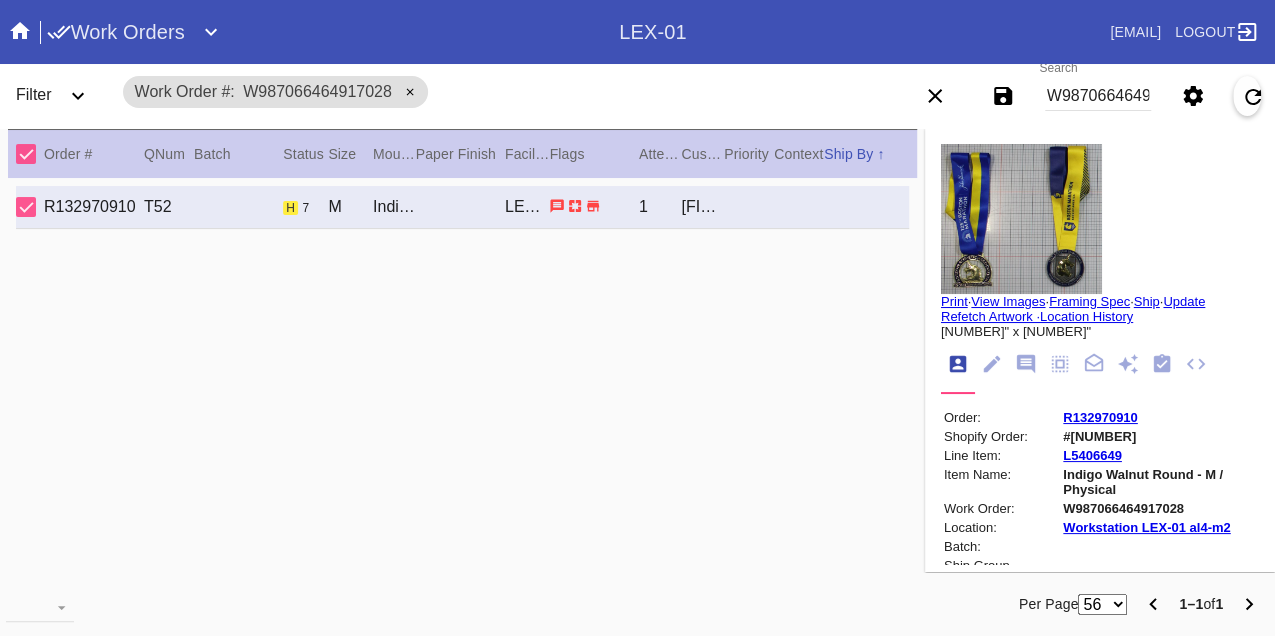 click on "W987066464917028" at bounding box center (1098, 96) 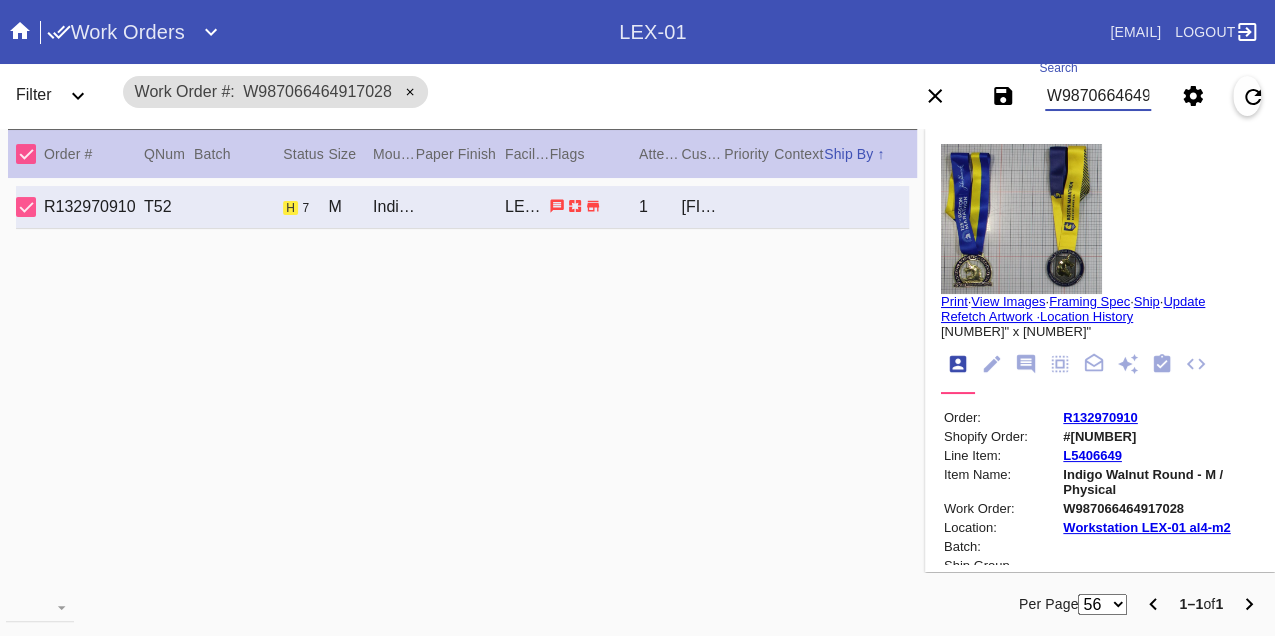 click on "W987066464917028" at bounding box center (1098, 96) 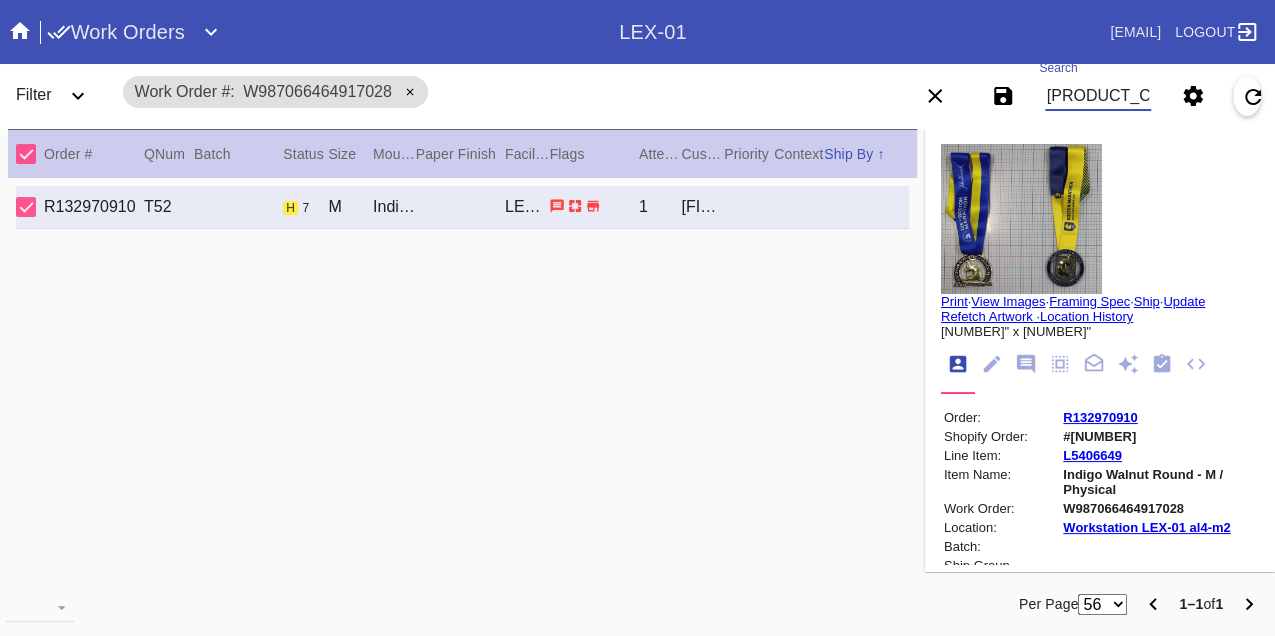 type on "[NUMBER]" 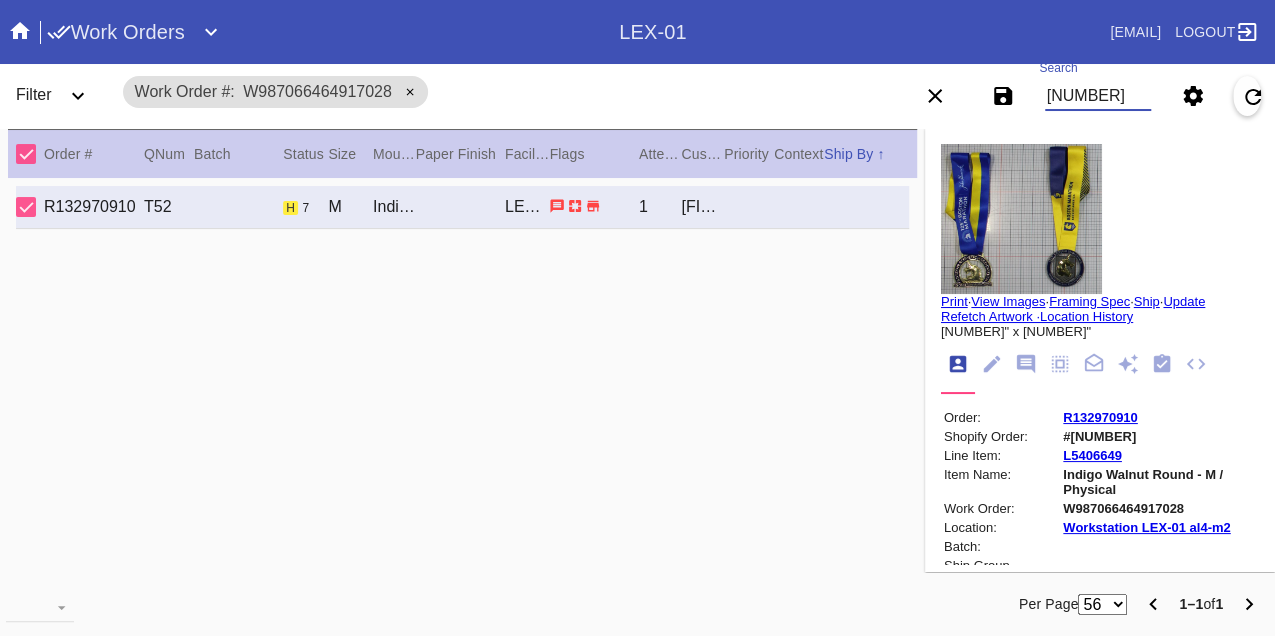 scroll, scrollTop: 0, scrollLeft: 48, axis: horizontal 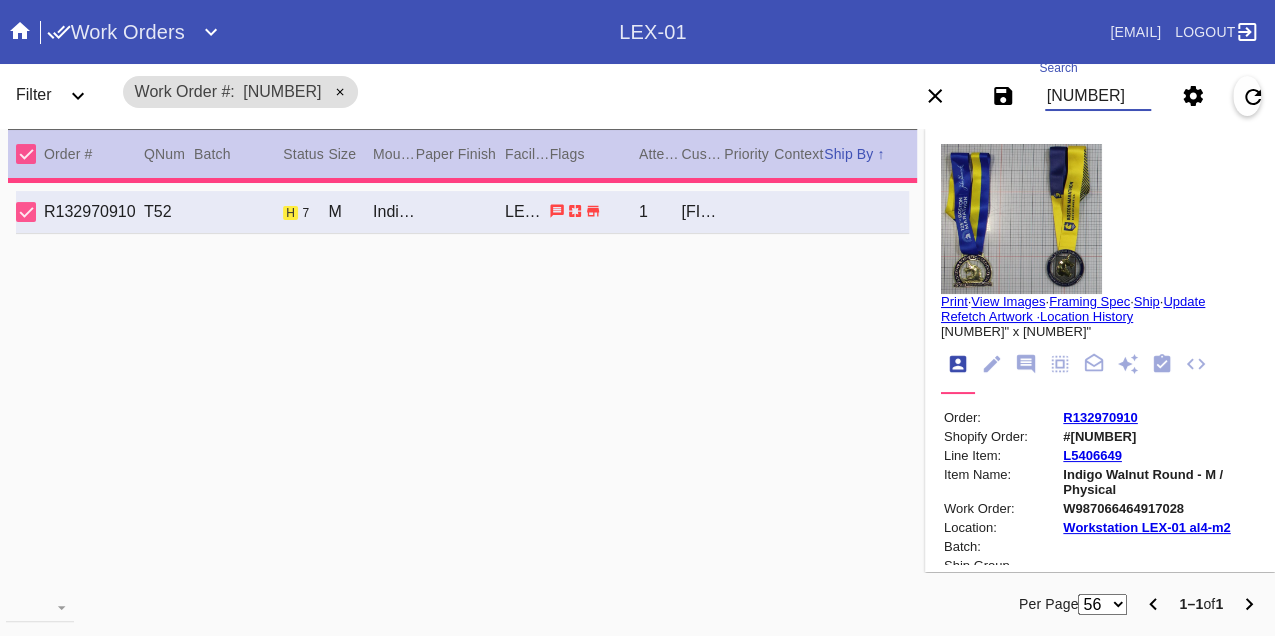 type on "2.5" 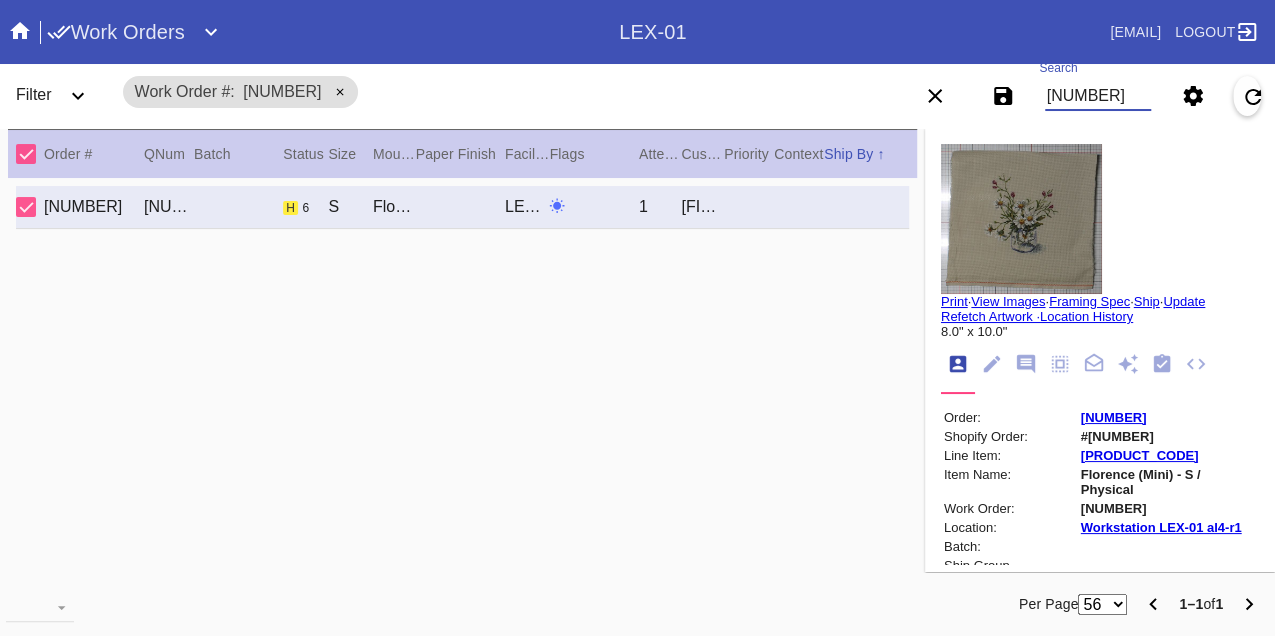 scroll, scrollTop: 0, scrollLeft: 0, axis: both 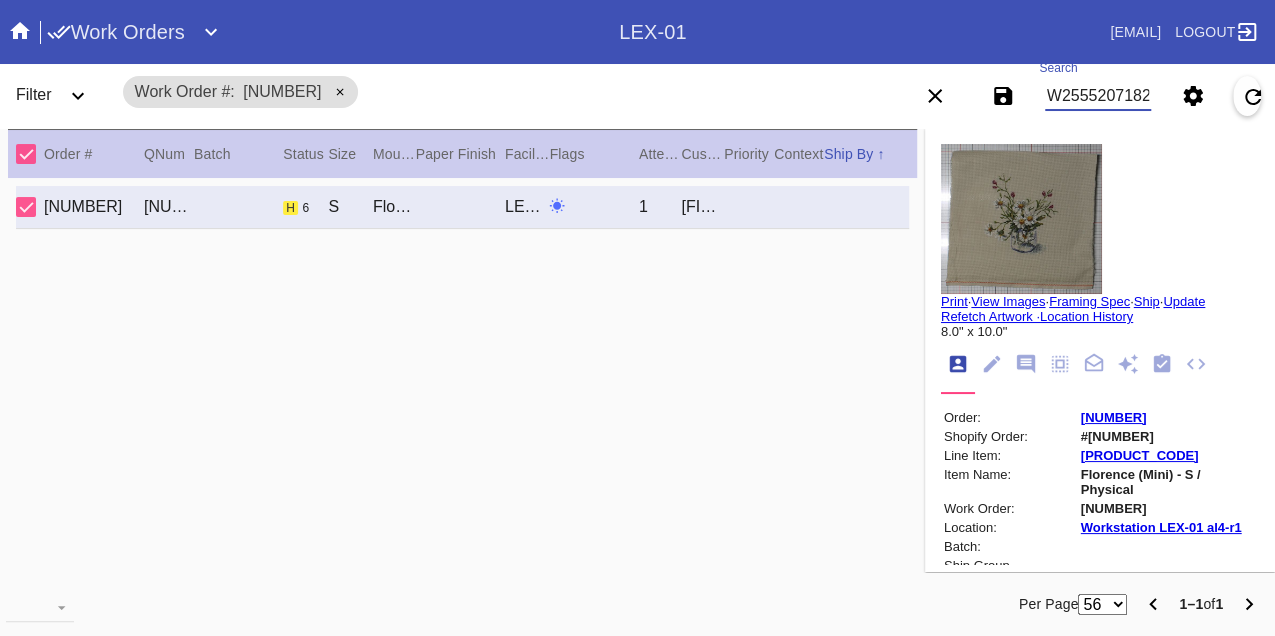 type on "W255520718244032" 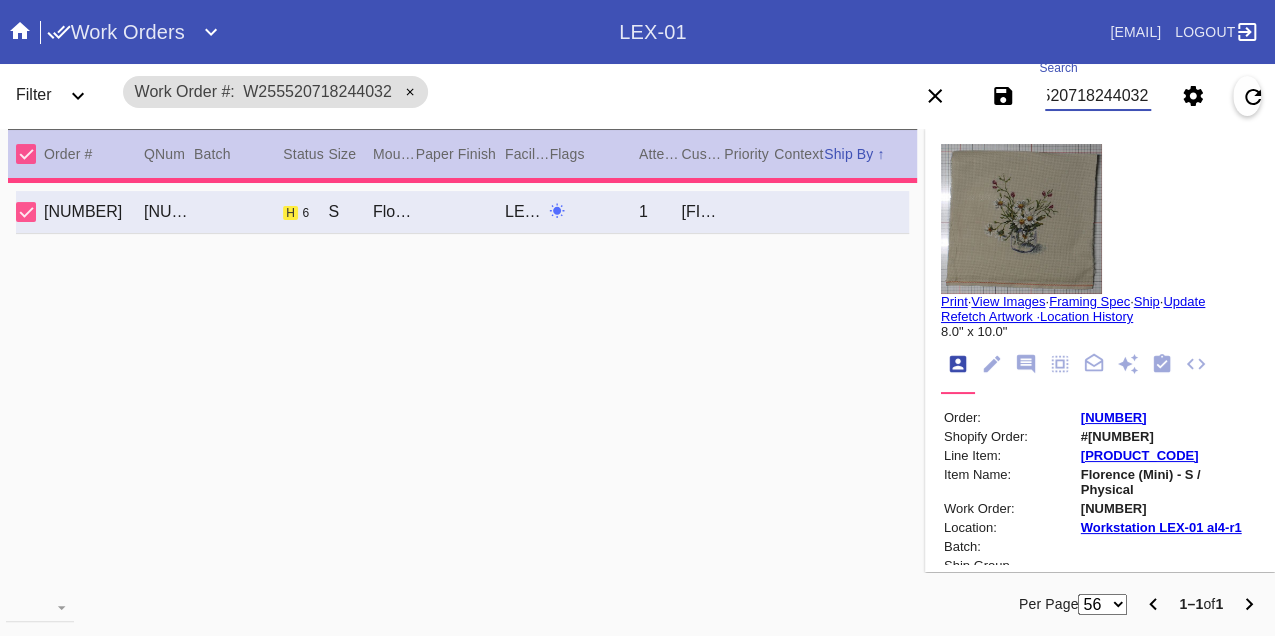 type on "0.0" 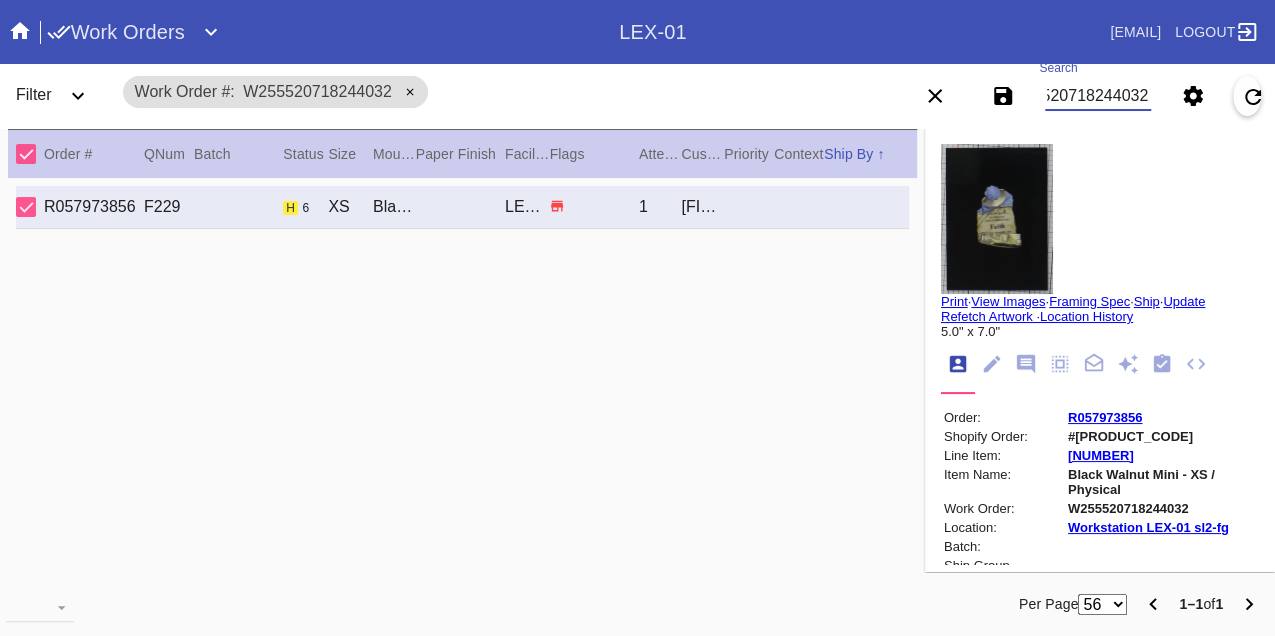 scroll, scrollTop: 0, scrollLeft: 0, axis: both 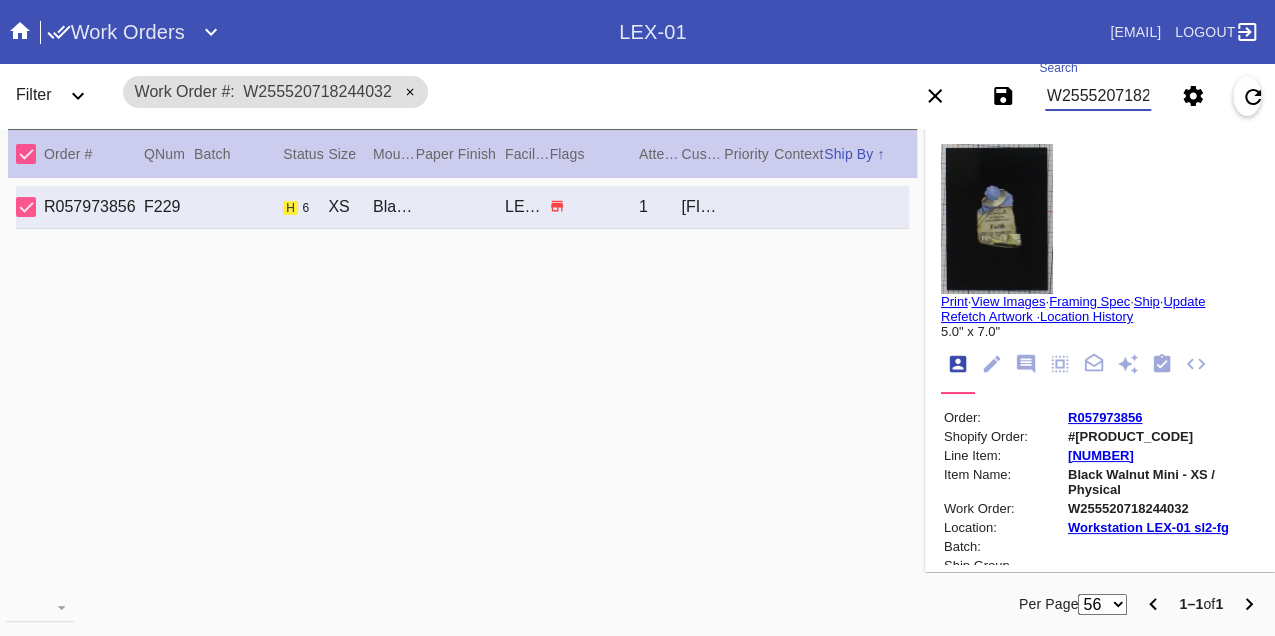 click on "W255520718244032" at bounding box center (1098, 96) 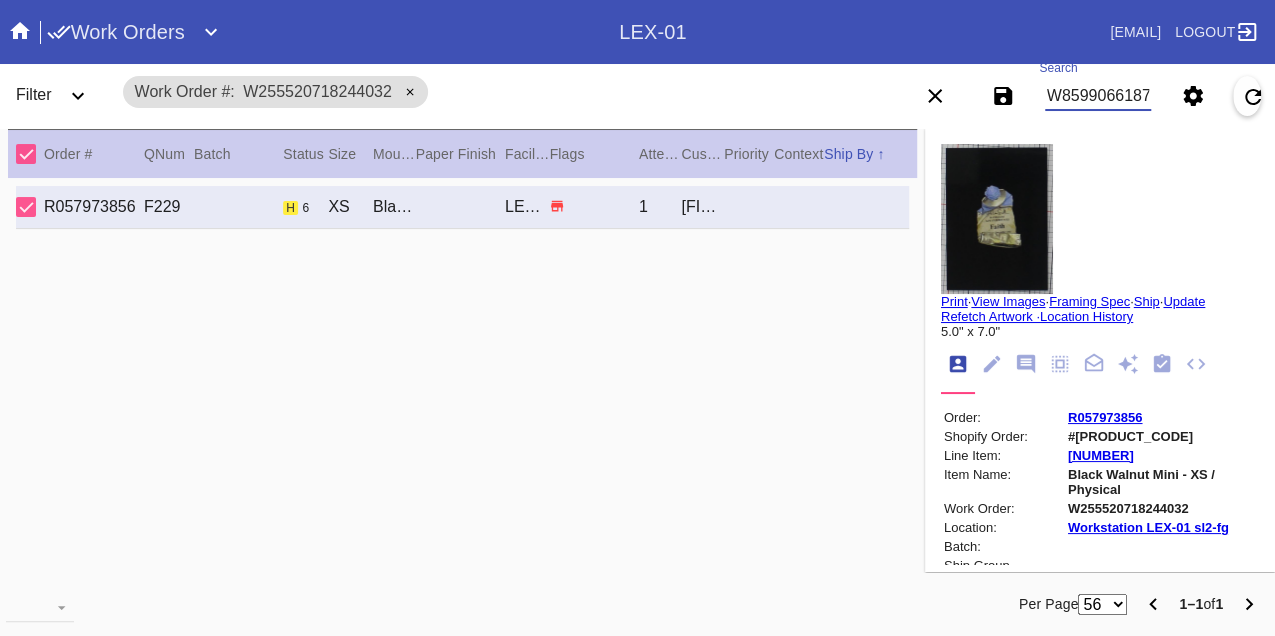 type on "W859906618793213" 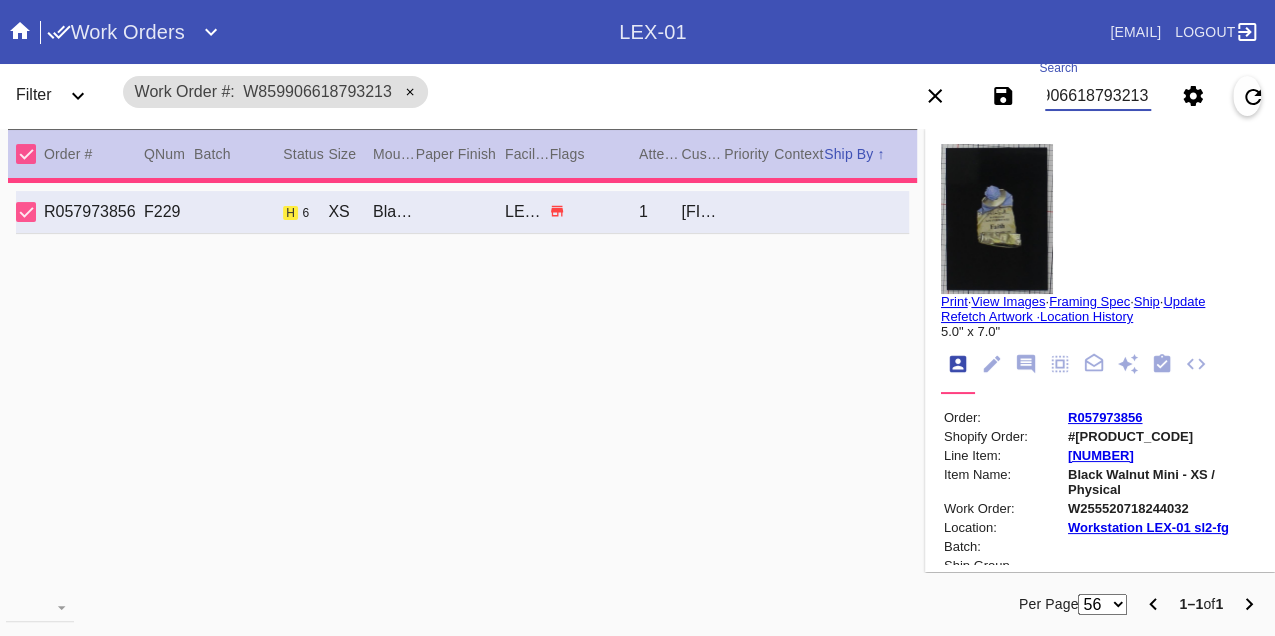 type on "fingerprints, light scratches, dust." 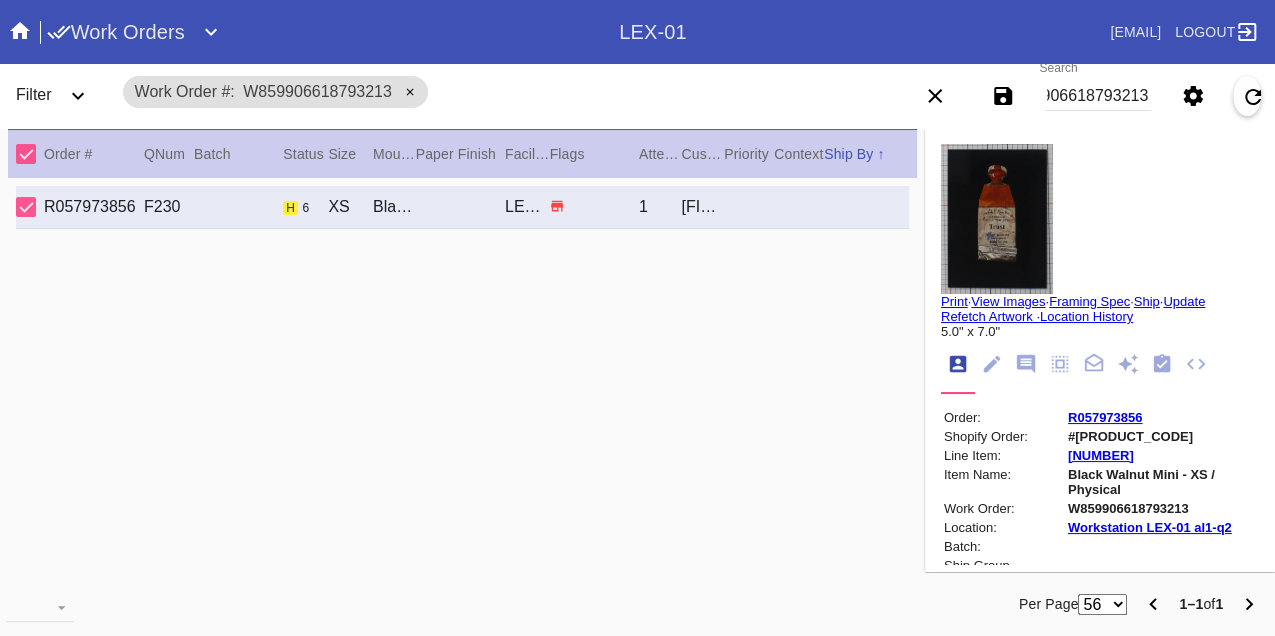 scroll, scrollTop: 0, scrollLeft: 0, axis: both 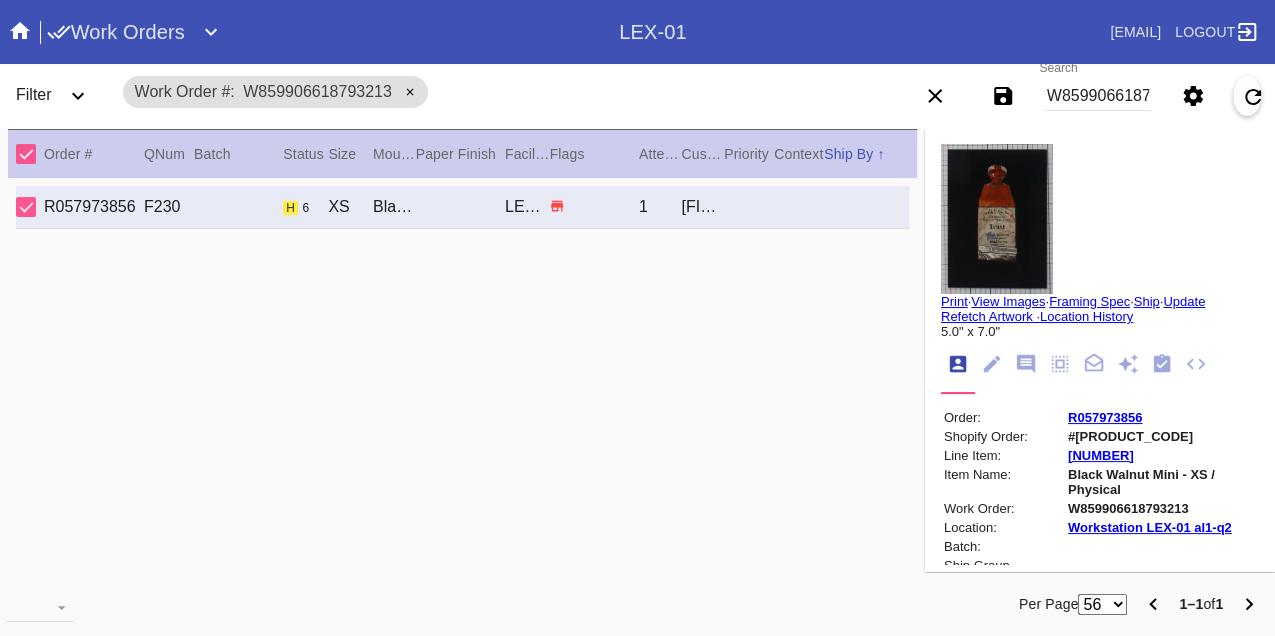 click on "W859906618793213" at bounding box center [1098, 96] 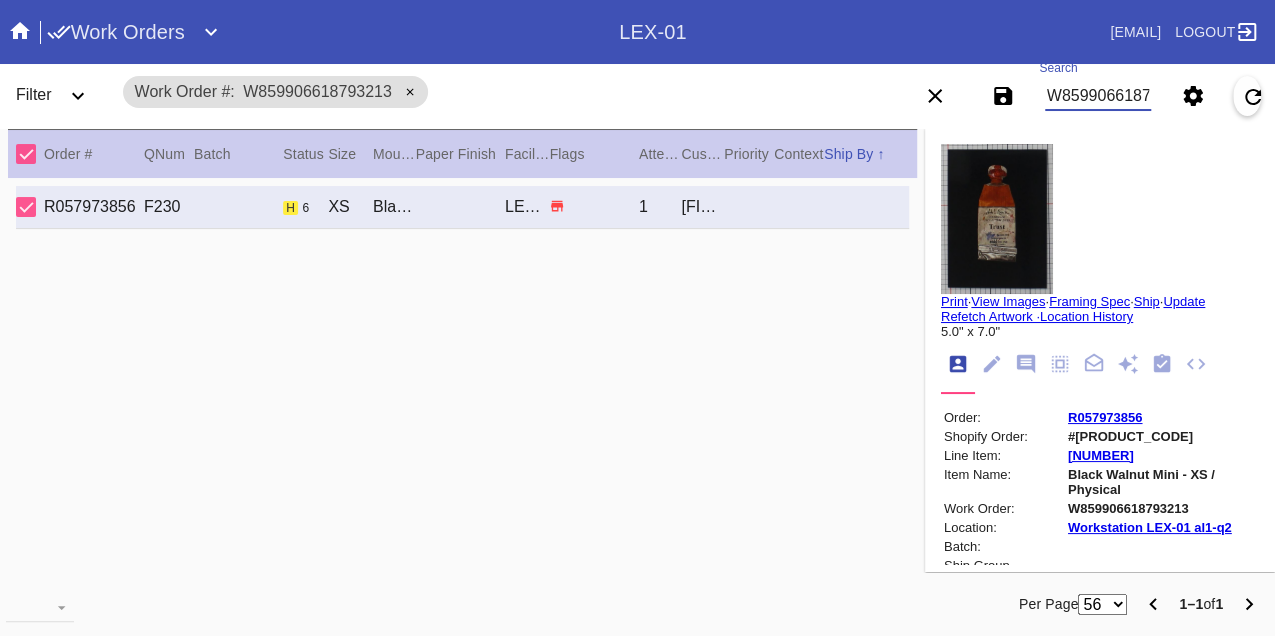 click on "W859906618793213" at bounding box center [1098, 96] 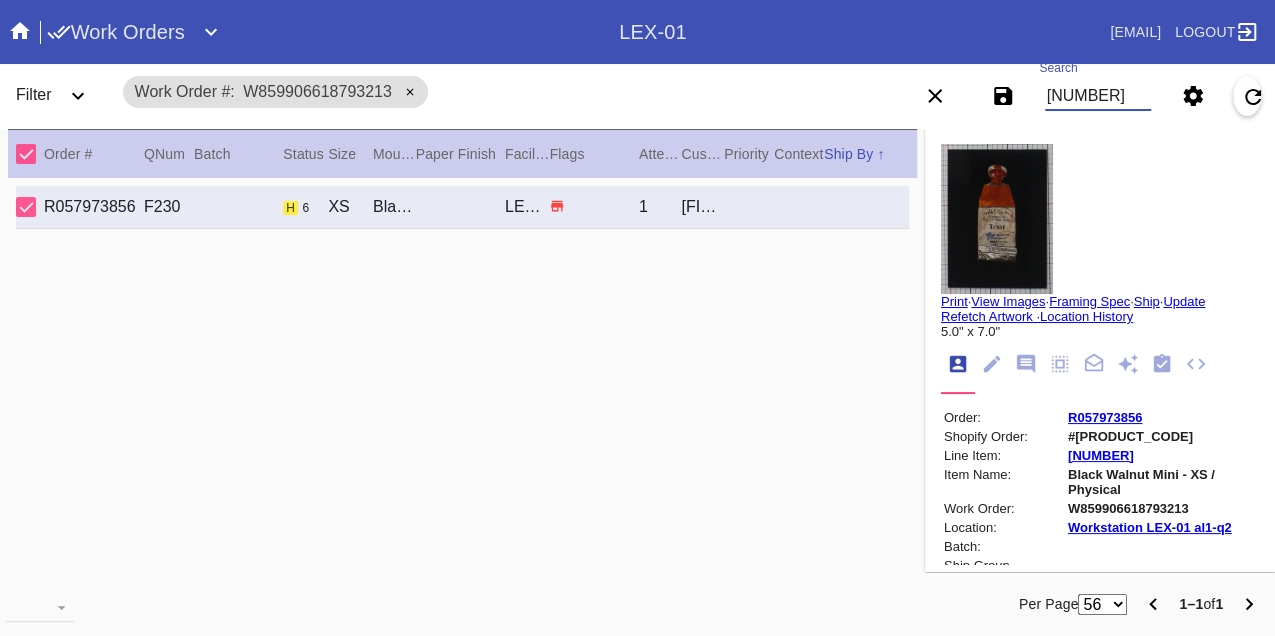 type on "W182900321229876" 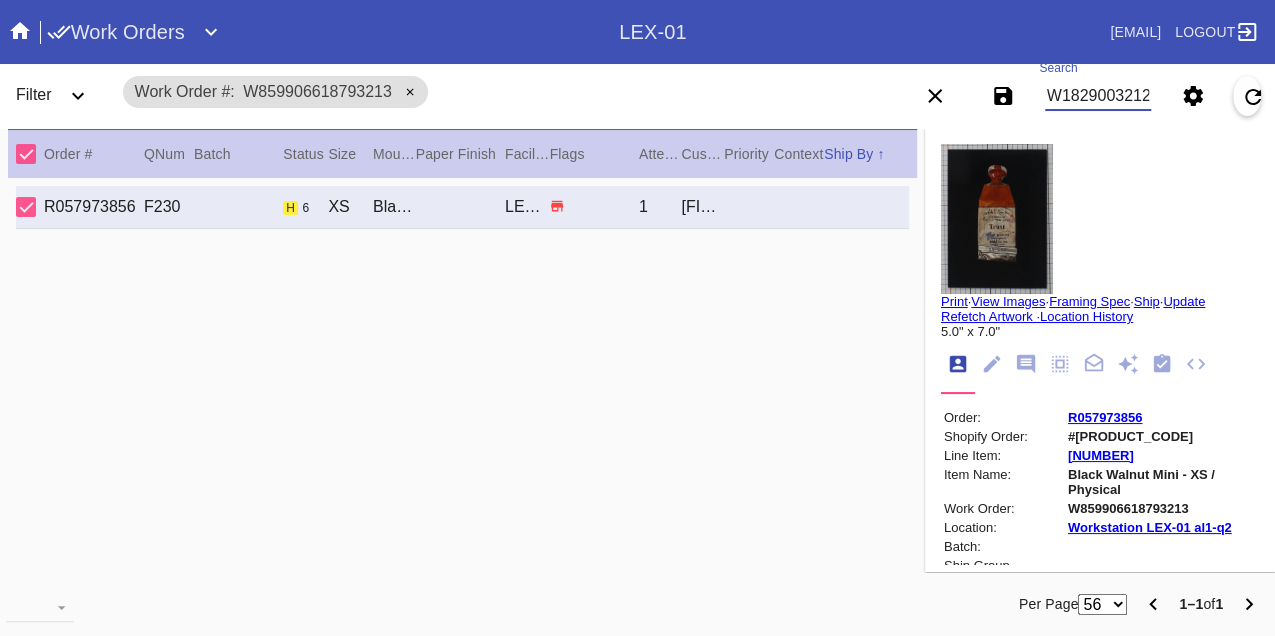 scroll, scrollTop: 0, scrollLeft: 48, axis: horizontal 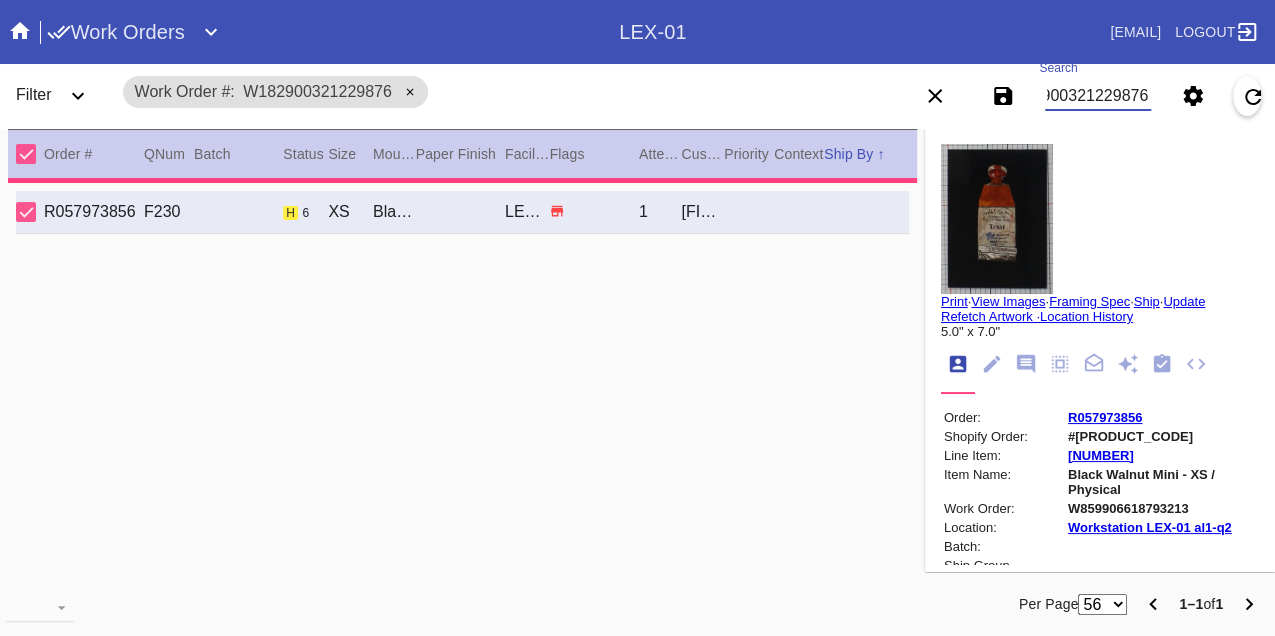 type on "1.5" 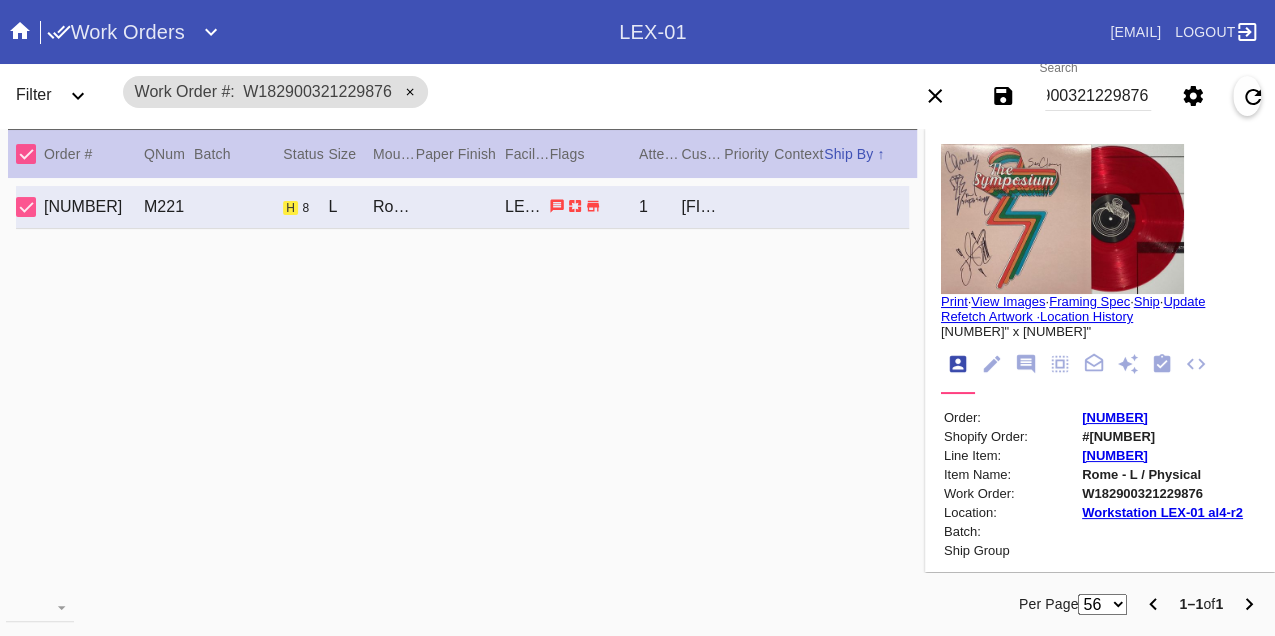 scroll, scrollTop: 0, scrollLeft: 0, axis: both 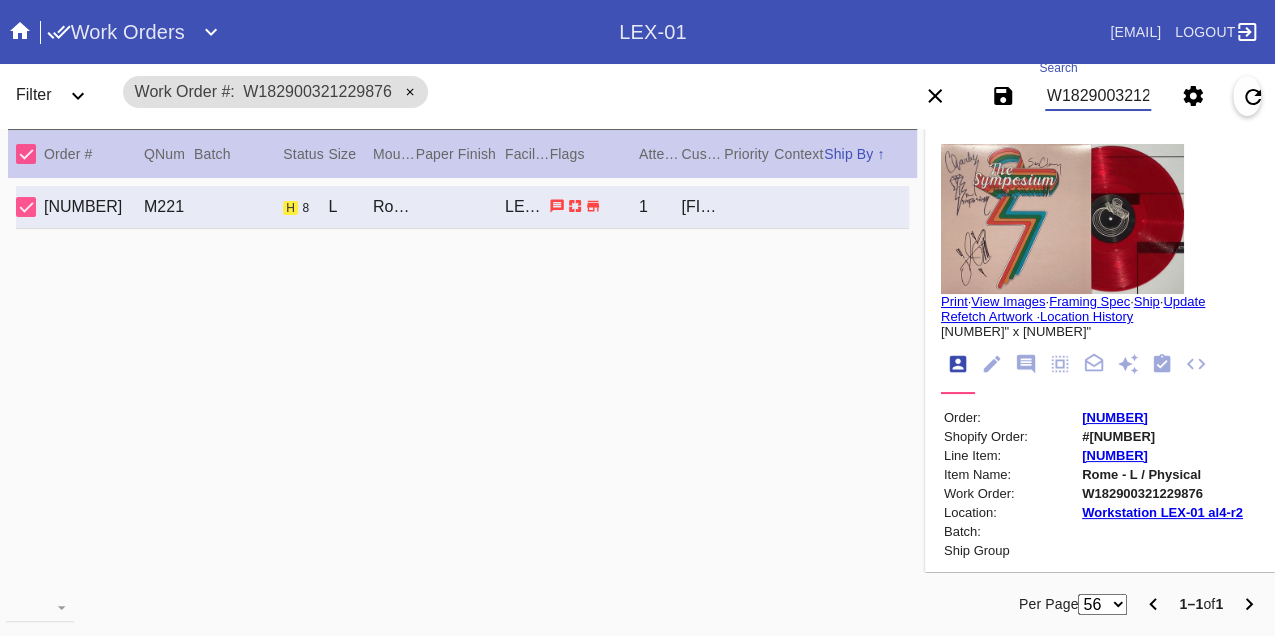 click on "W182900321229876" at bounding box center [1098, 96] 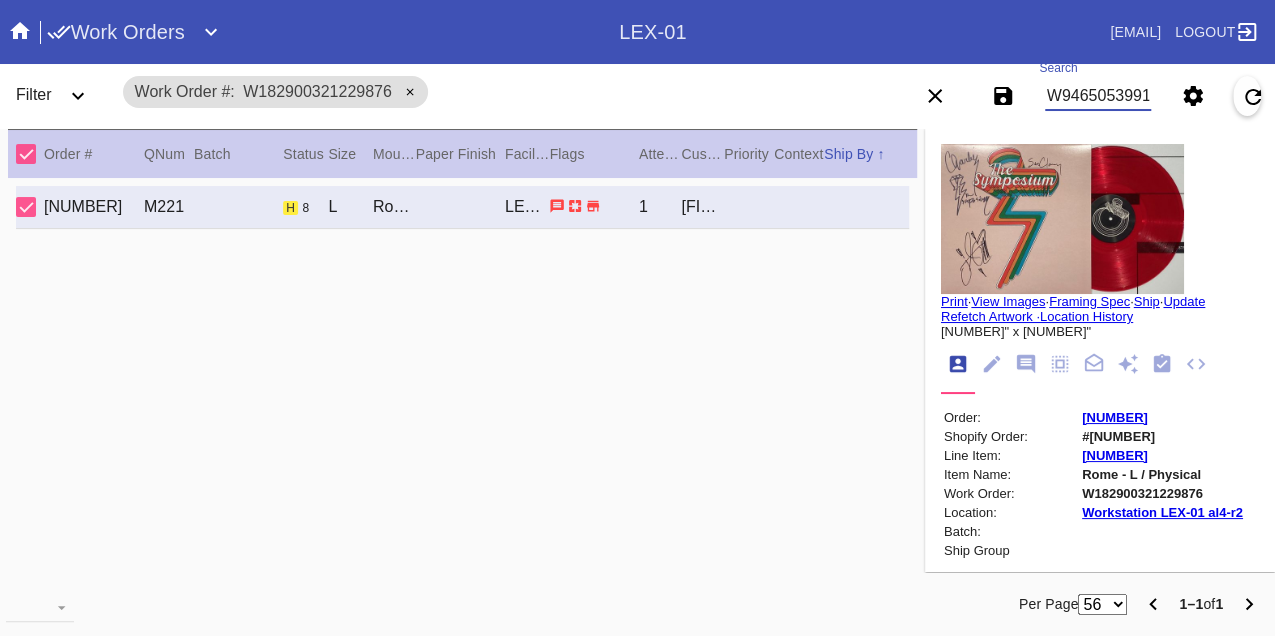 type on "W946505399130903" 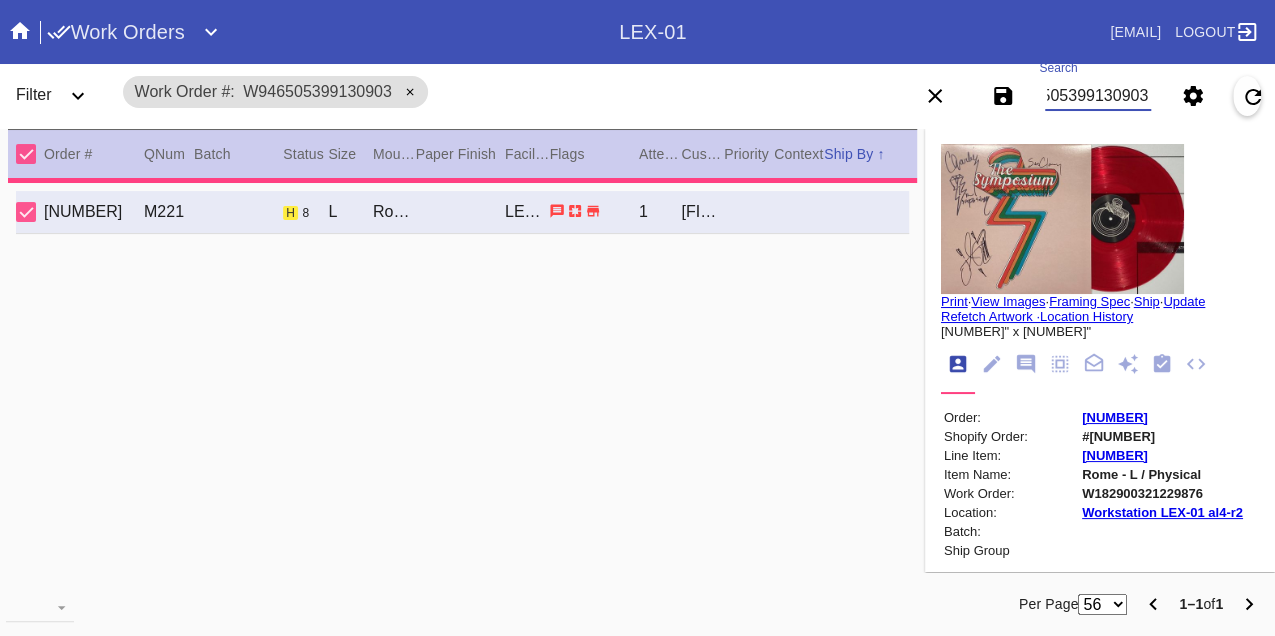 type on "2.5" 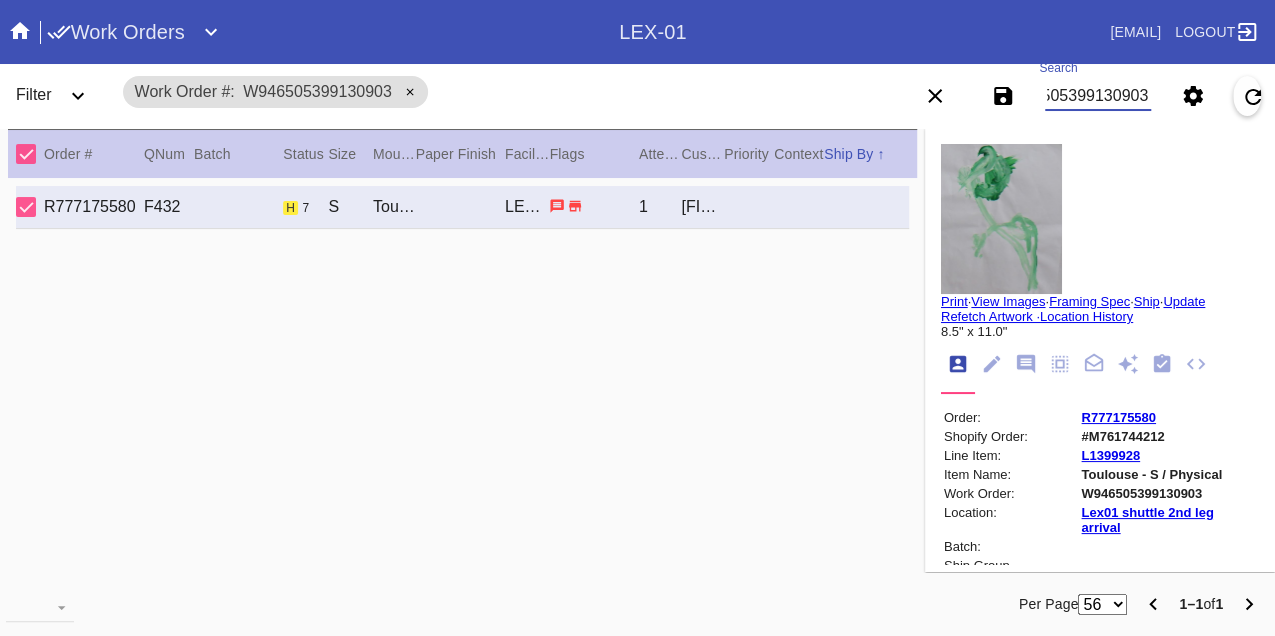 click on "W946505399130903" at bounding box center [1098, 96] 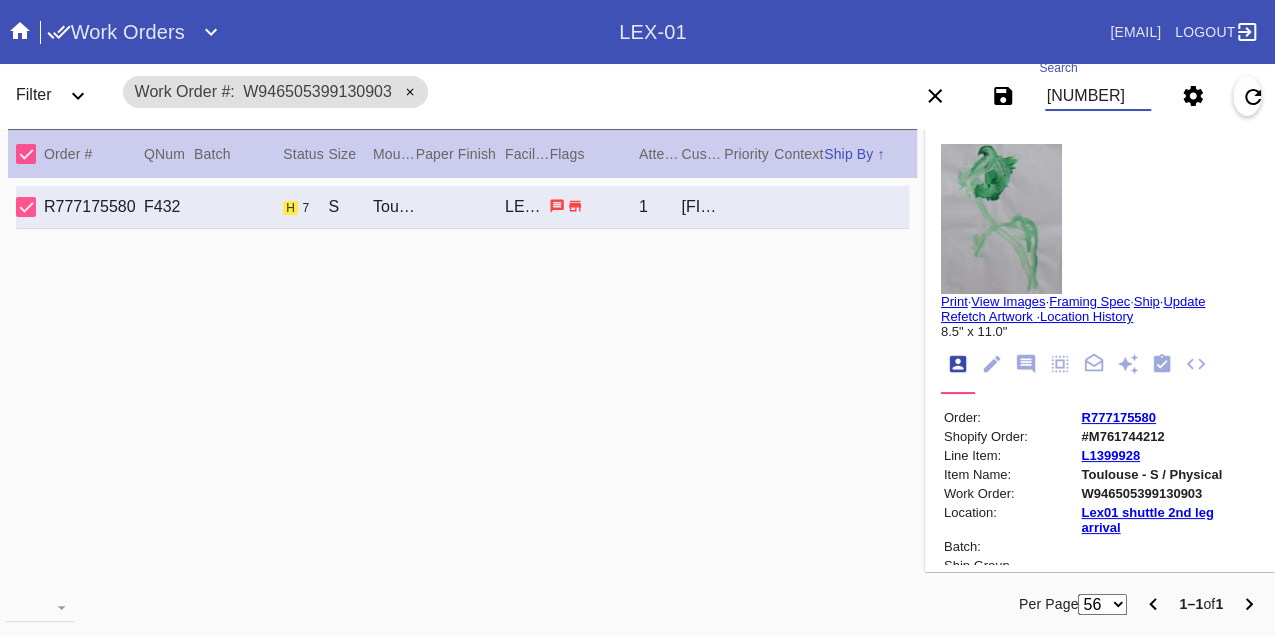 type on "W811119140944988" 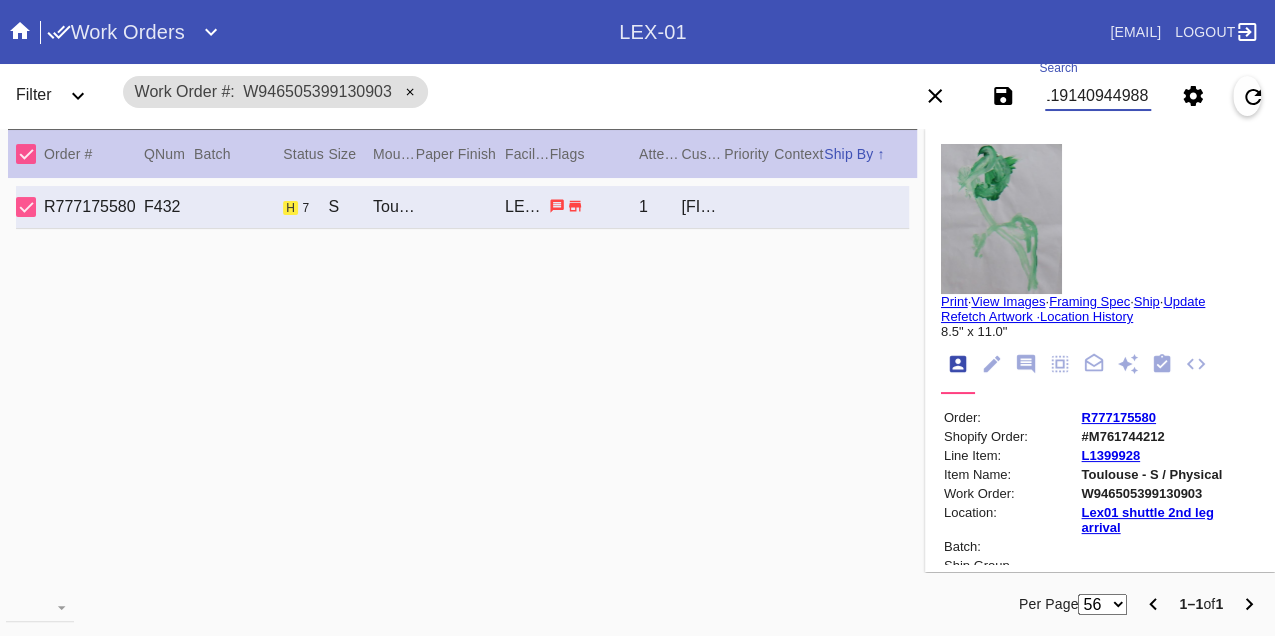 scroll, scrollTop: 0, scrollLeft: 48, axis: horizontal 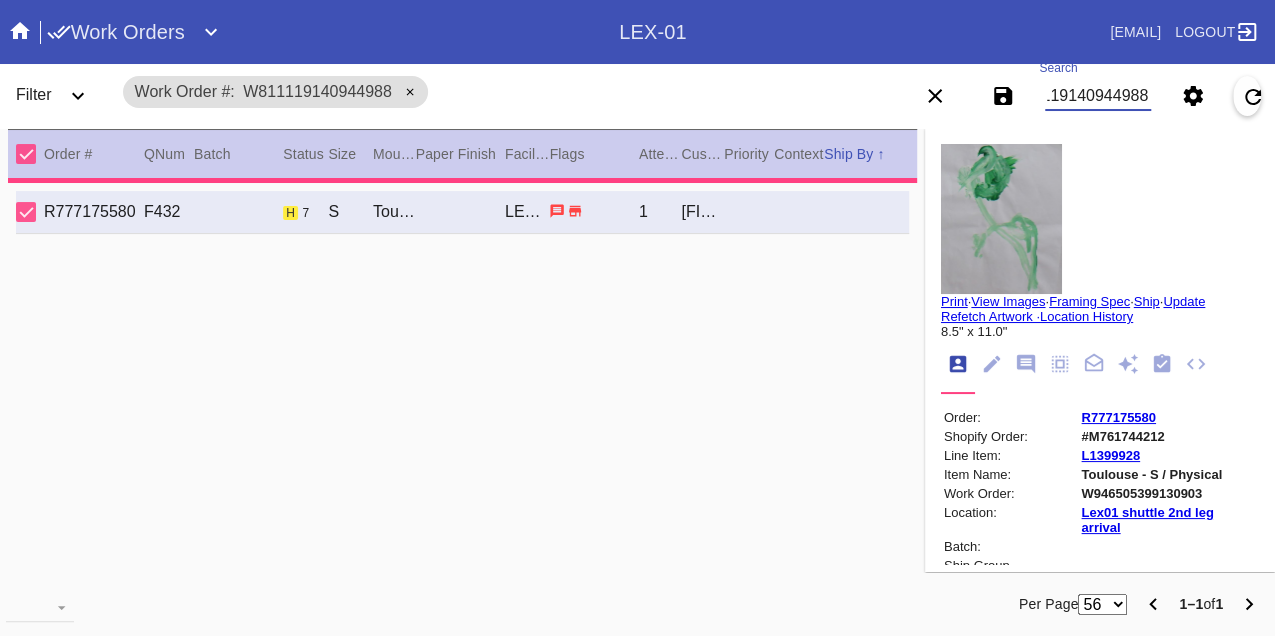 type on "2.0" 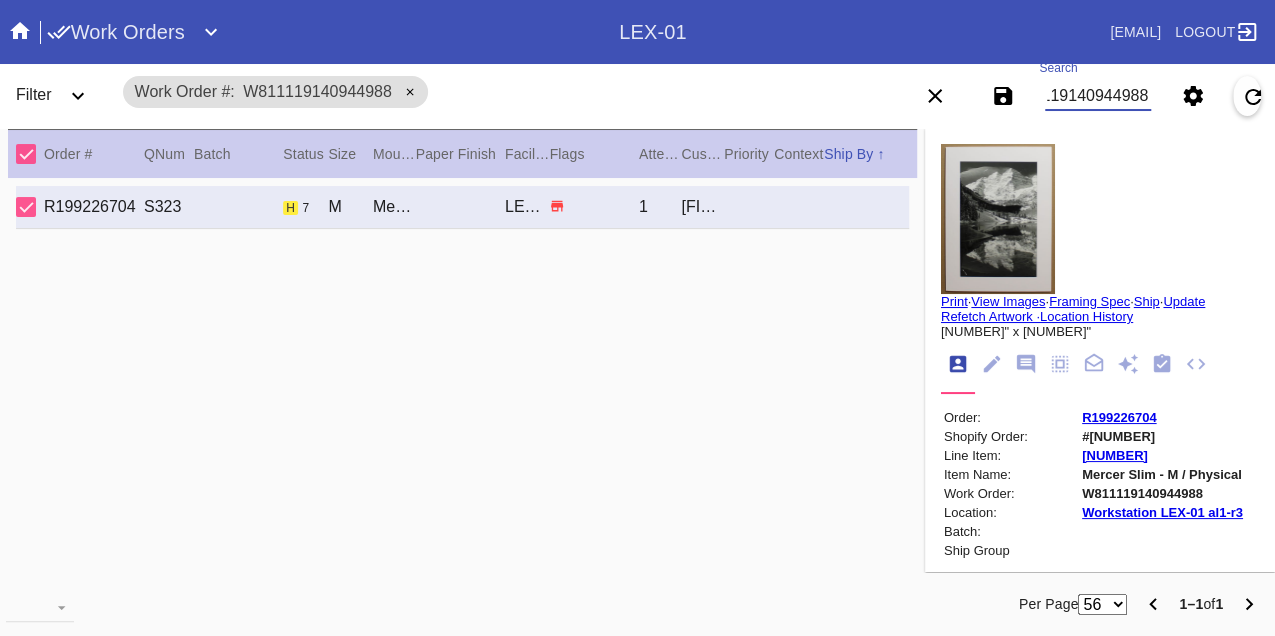 click on "W811119140944988" at bounding box center [1098, 96] 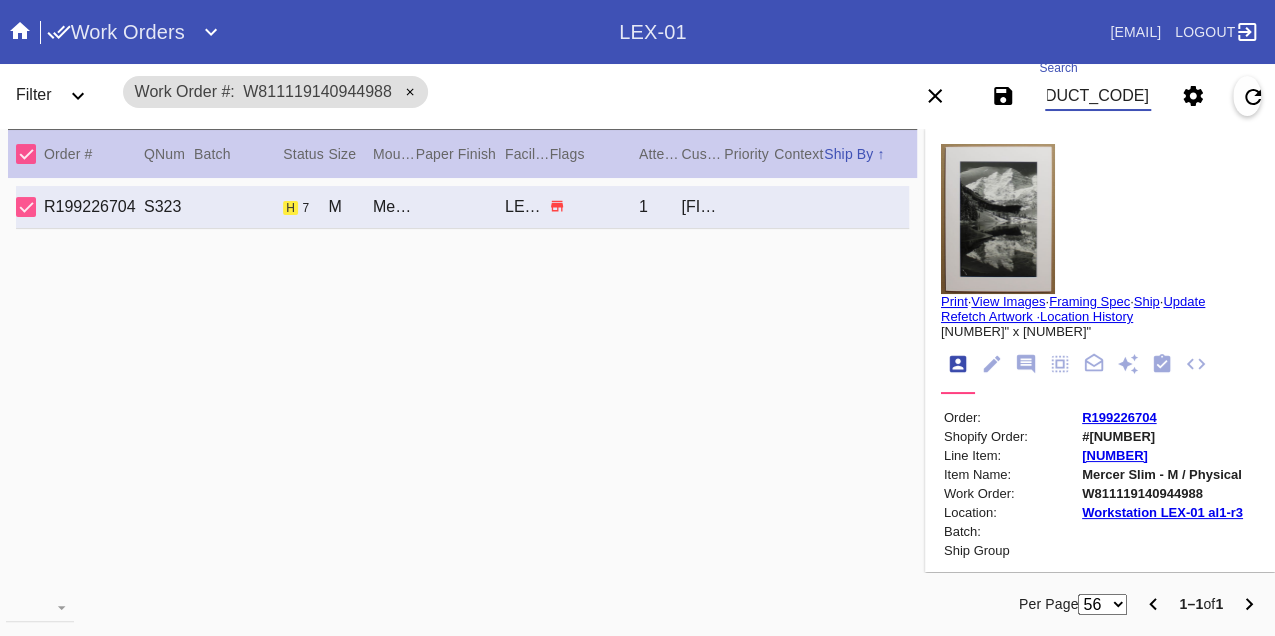 type on "W185576426946713" 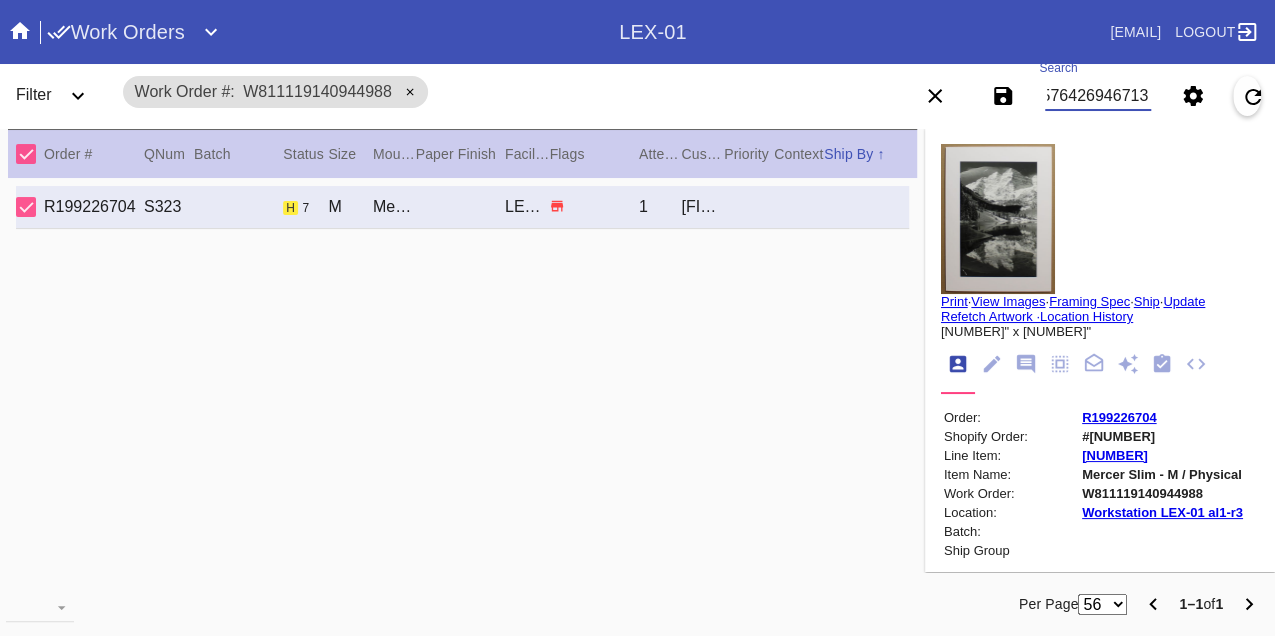 scroll, scrollTop: 0, scrollLeft: 48, axis: horizontal 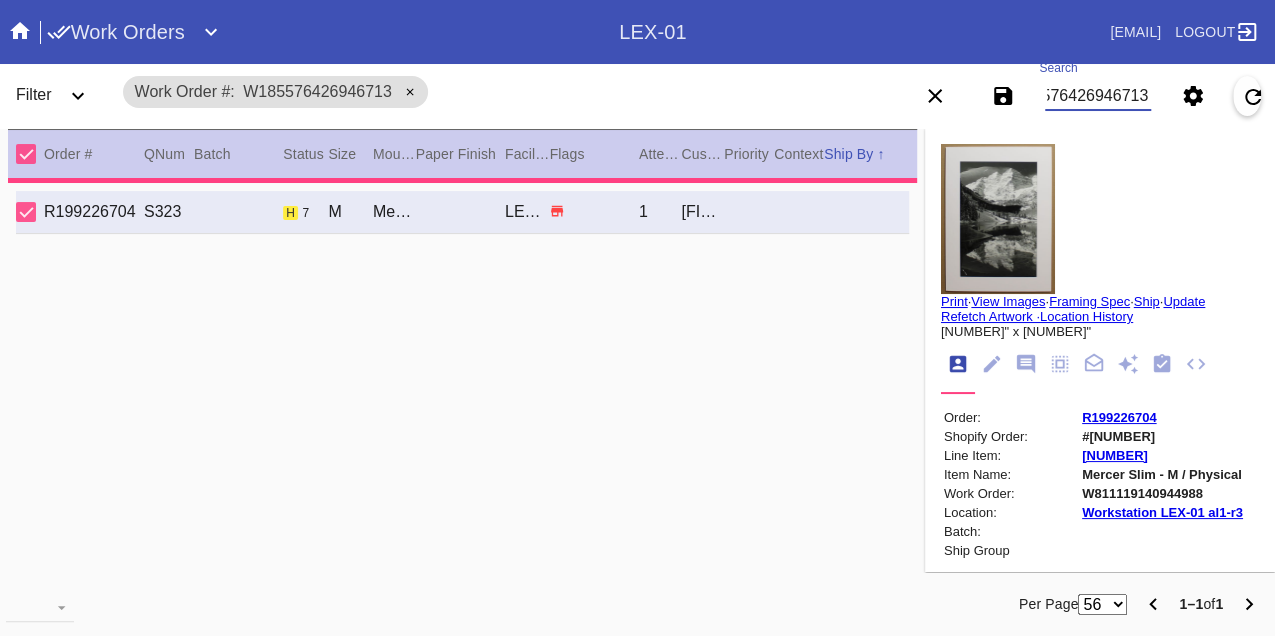 type on "2.5" 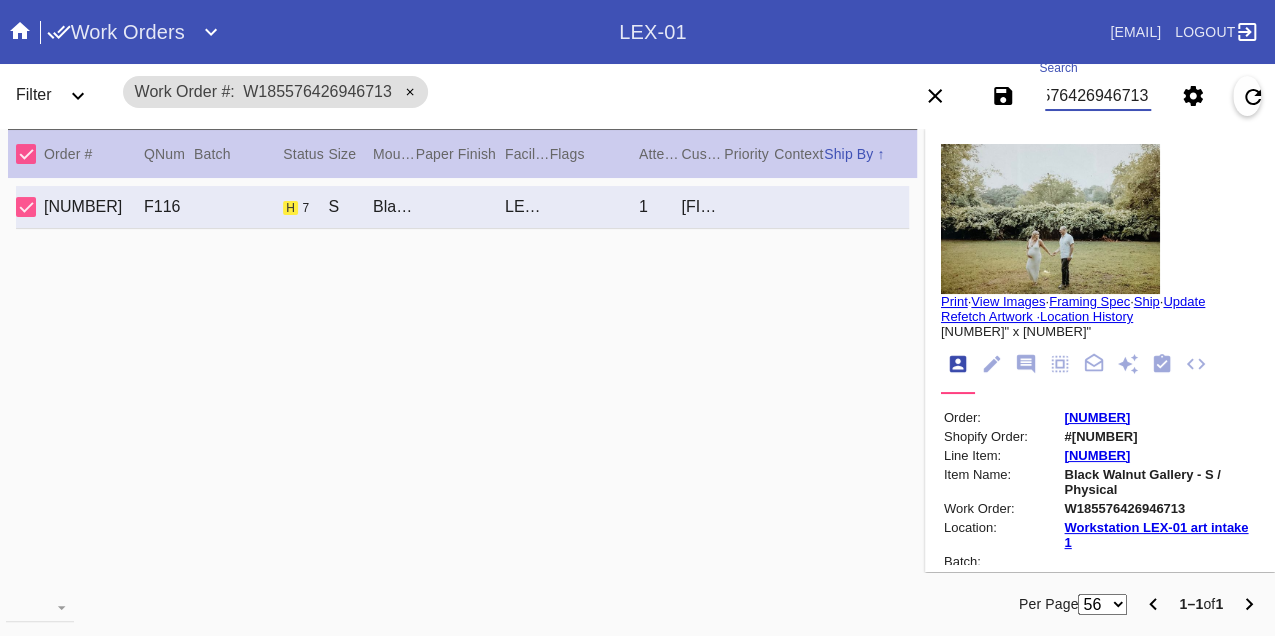 click on "W185576426946713" at bounding box center [1098, 96] 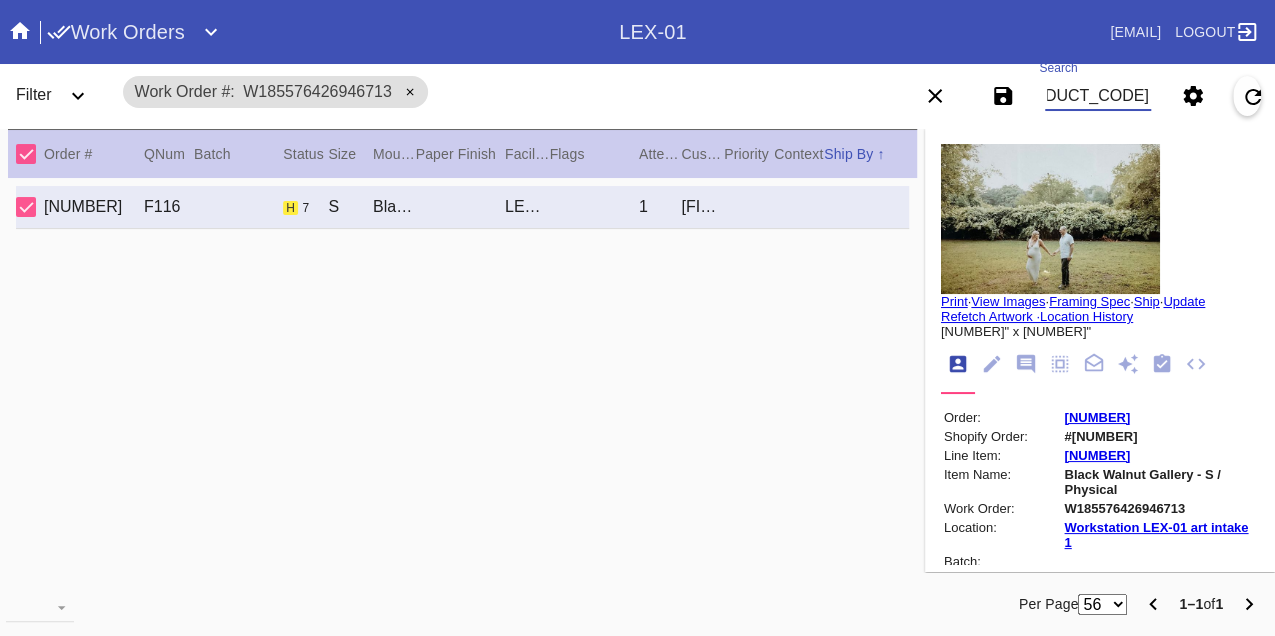 type on "W301276913677555" 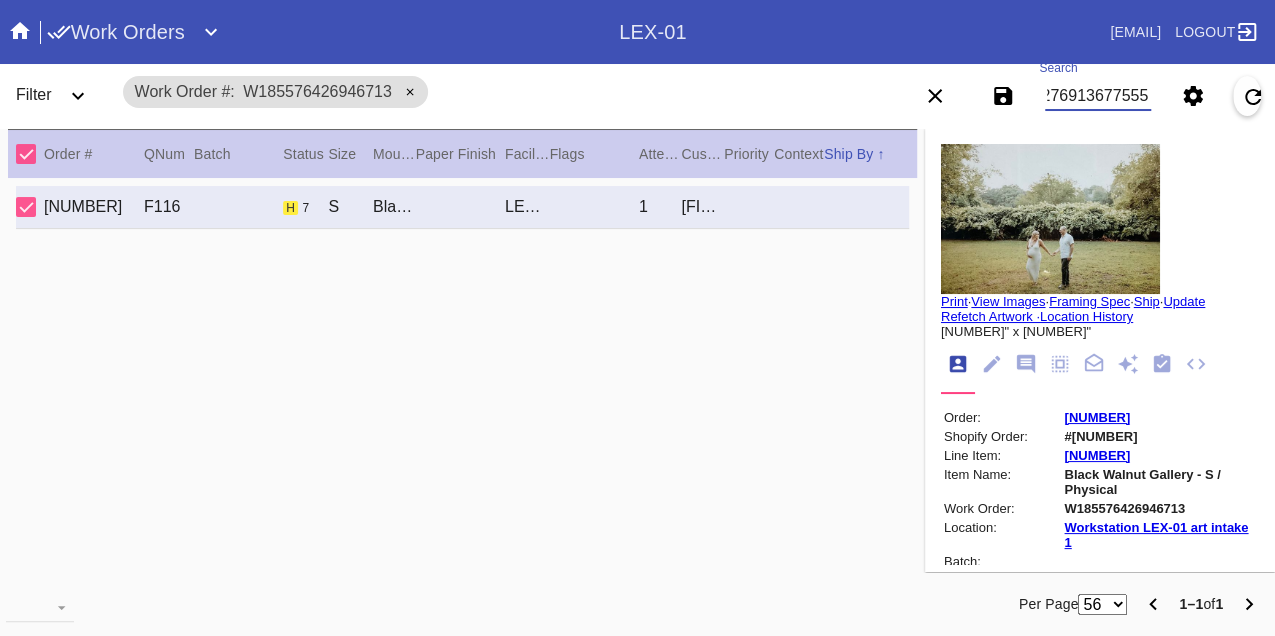 scroll, scrollTop: 0, scrollLeft: 48, axis: horizontal 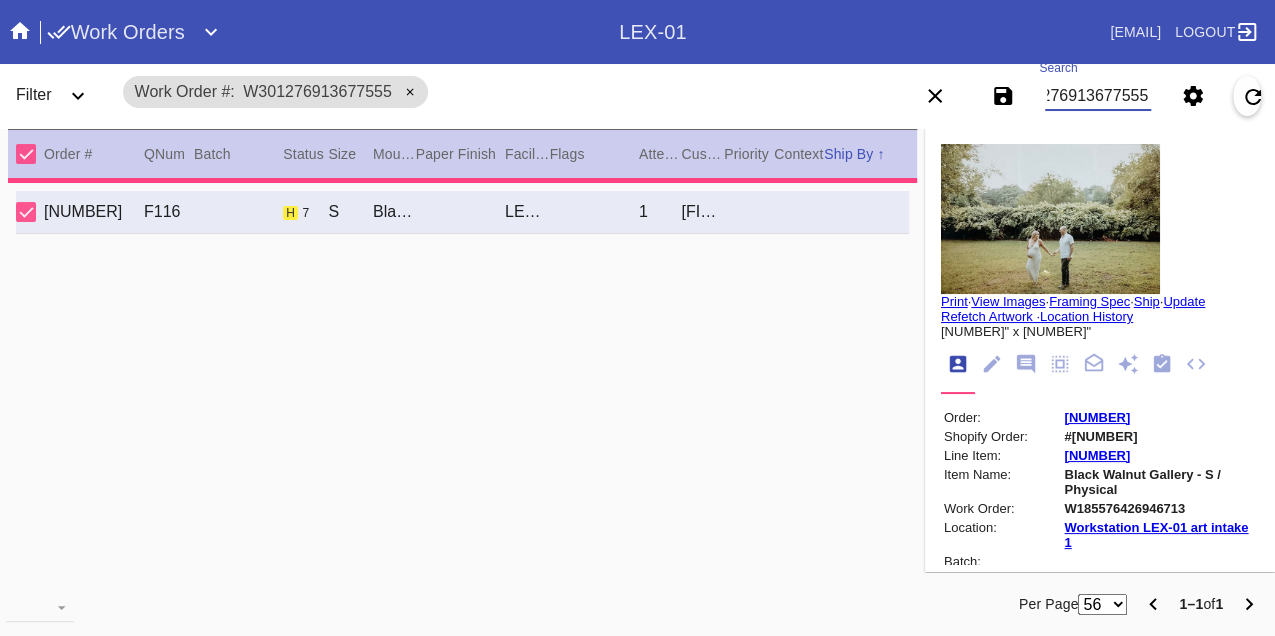 type on "6.5" 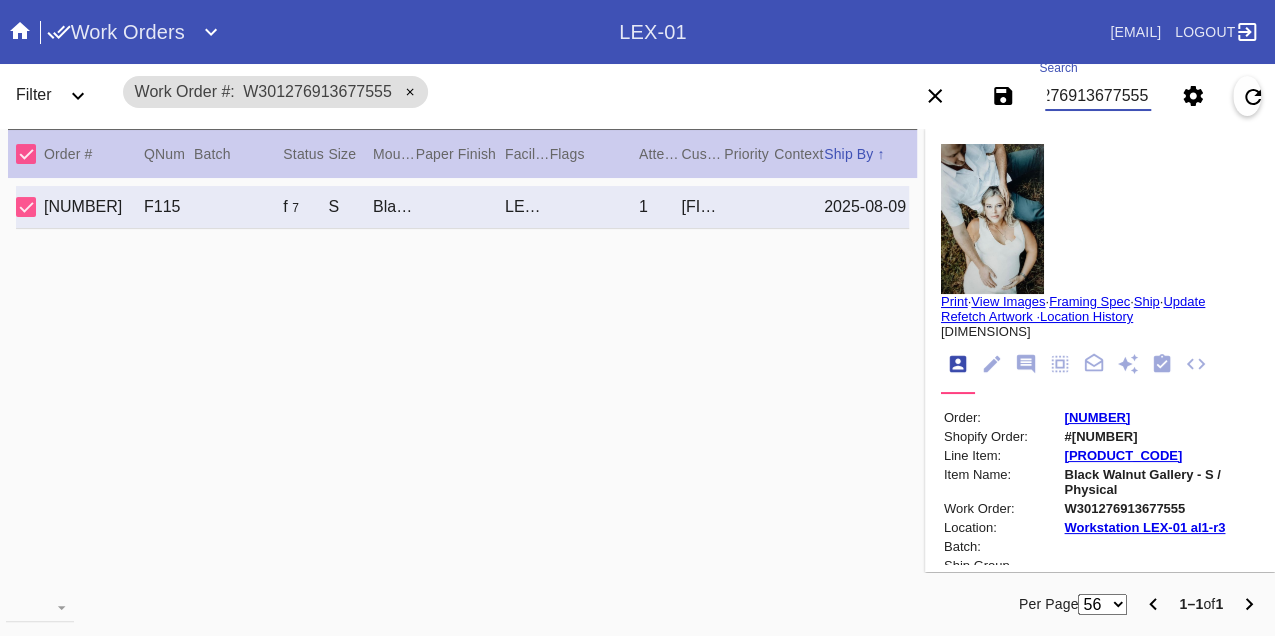 click on "W301276913677555" at bounding box center (1098, 96) 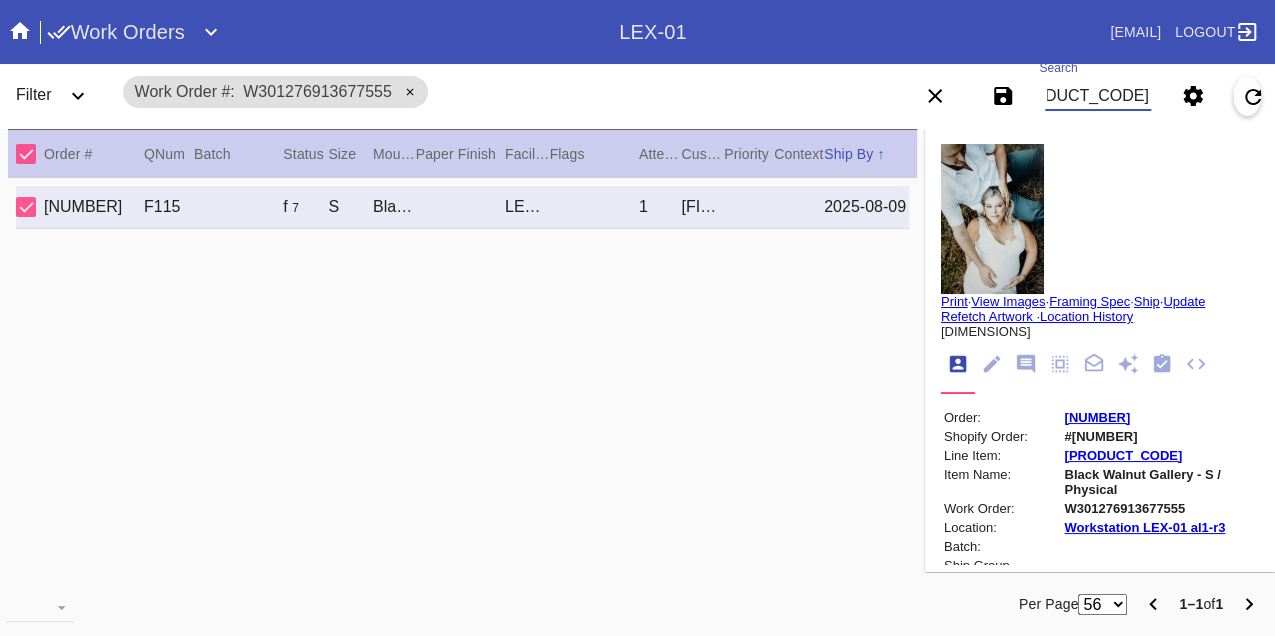 type on "W185576426946713" 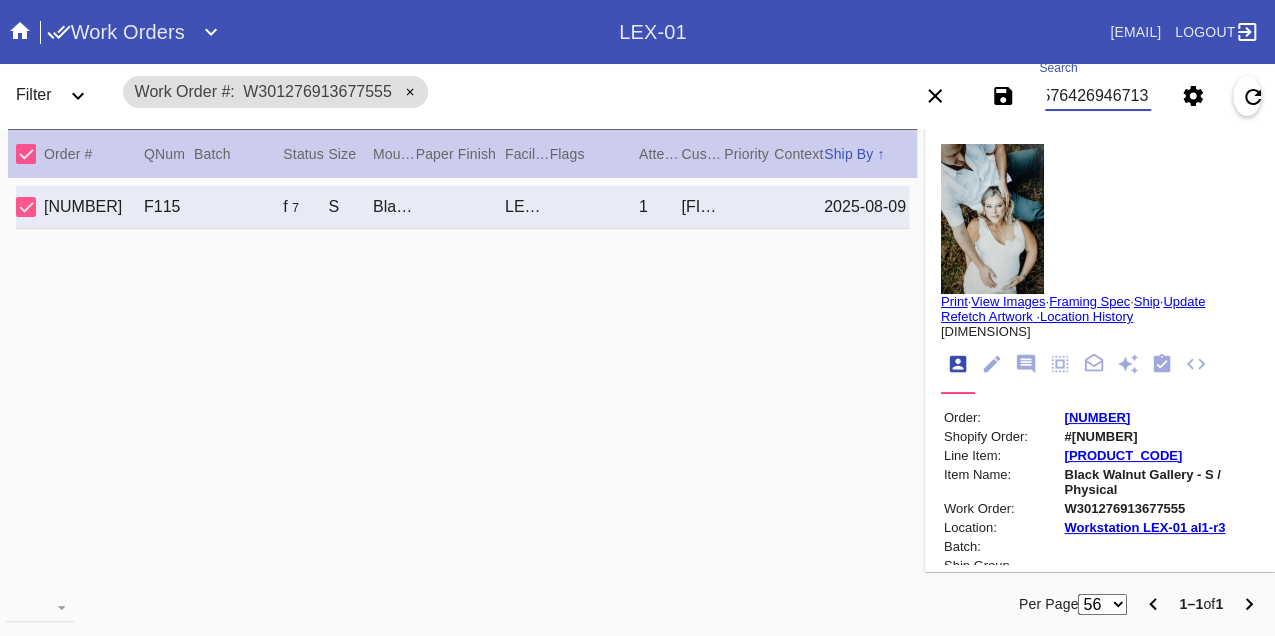 scroll, scrollTop: 0, scrollLeft: 48, axis: horizontal 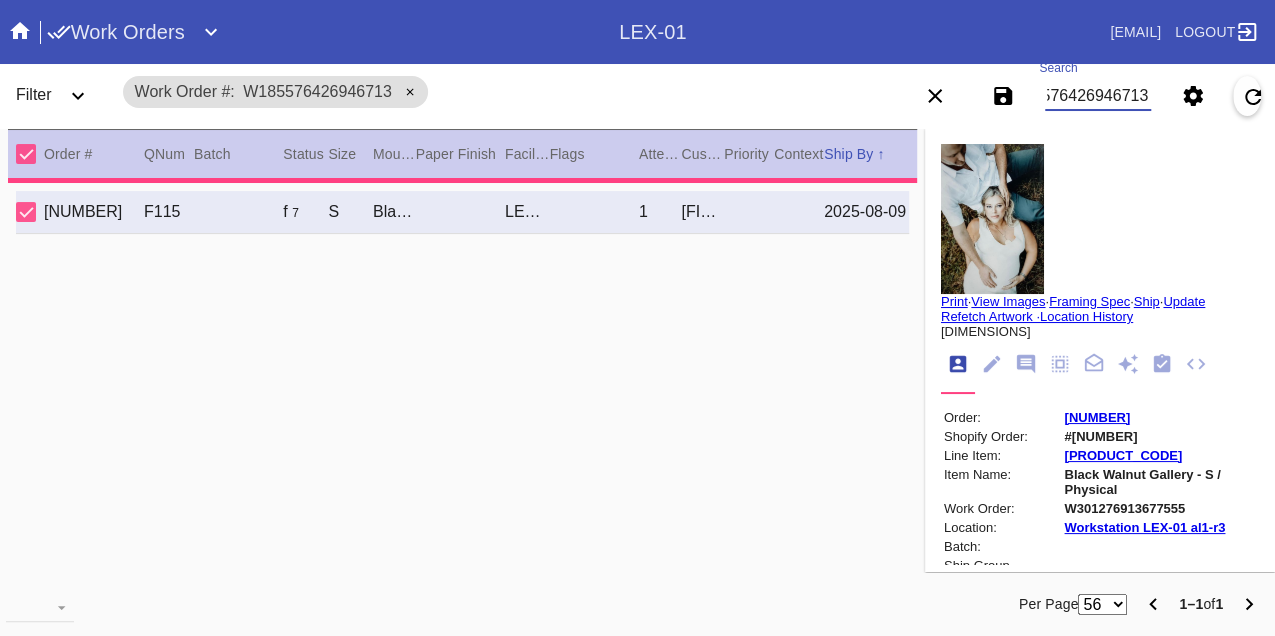 type on "9.5" 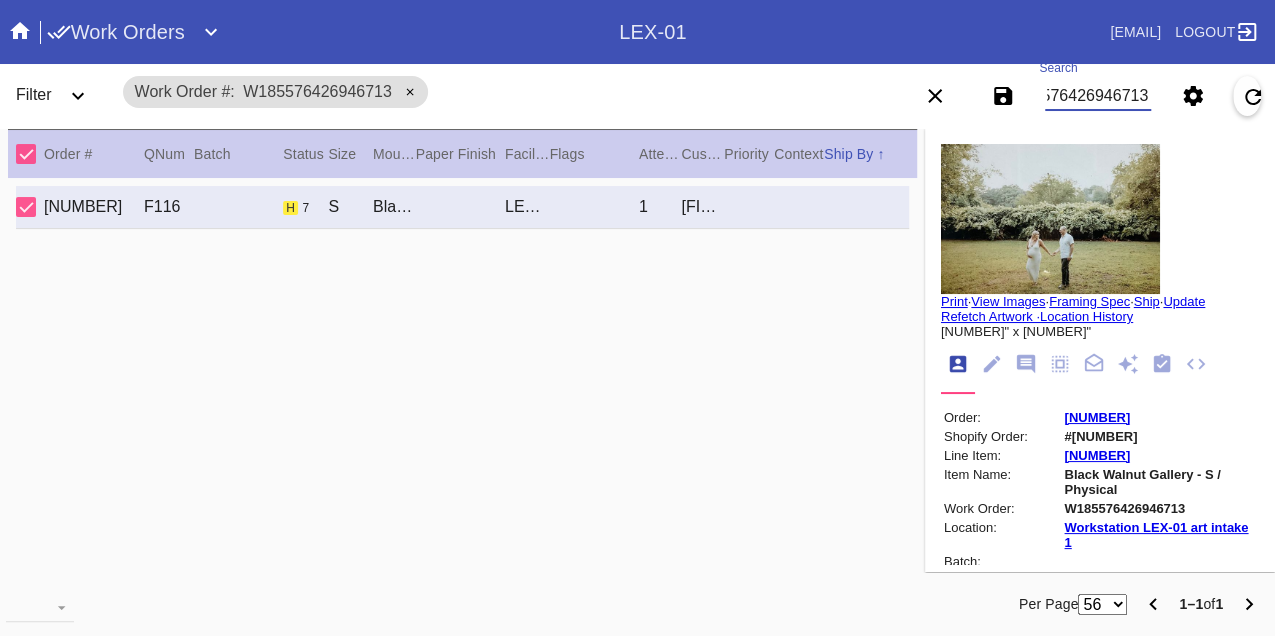 click on "W185576426946713" at bounding box center [1098, 96] 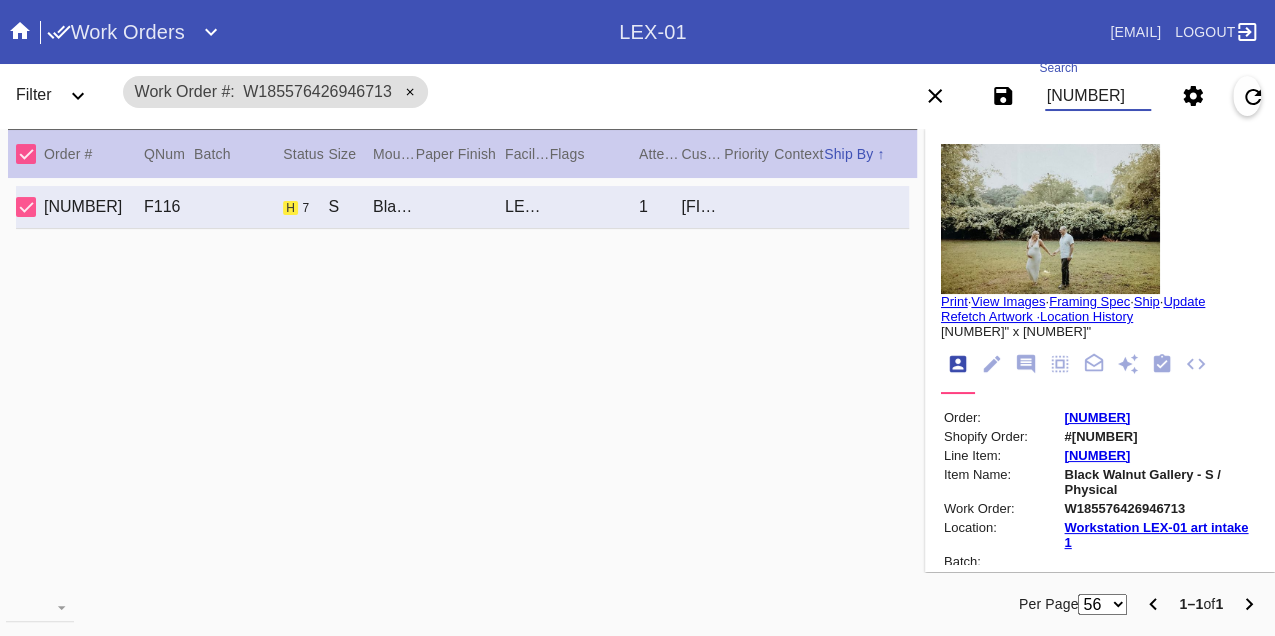 type on "[NUMBER]" 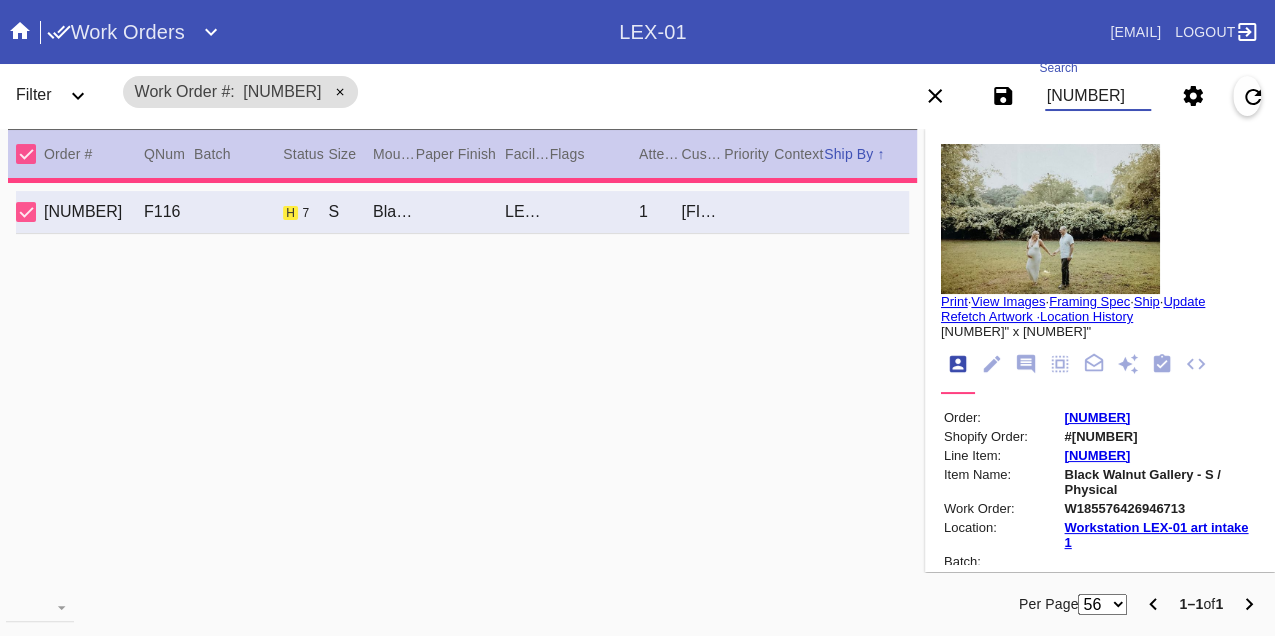 type on "1.5" 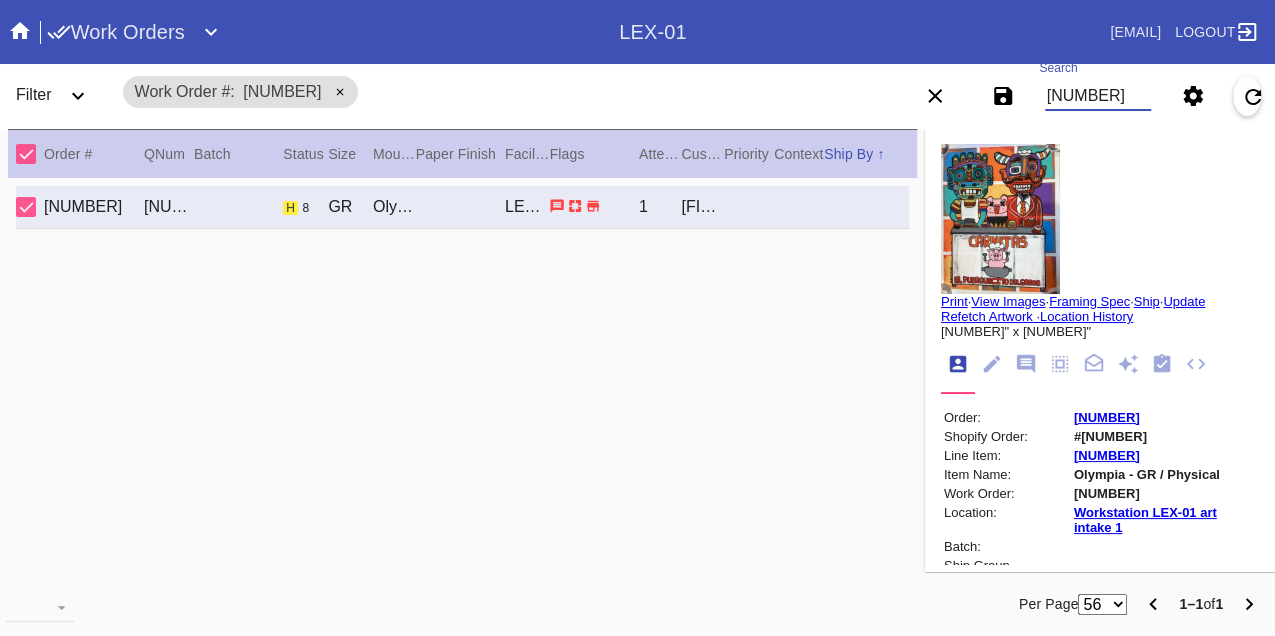scroll, scrollTop: 0, scrollLeft: 0, axis: both 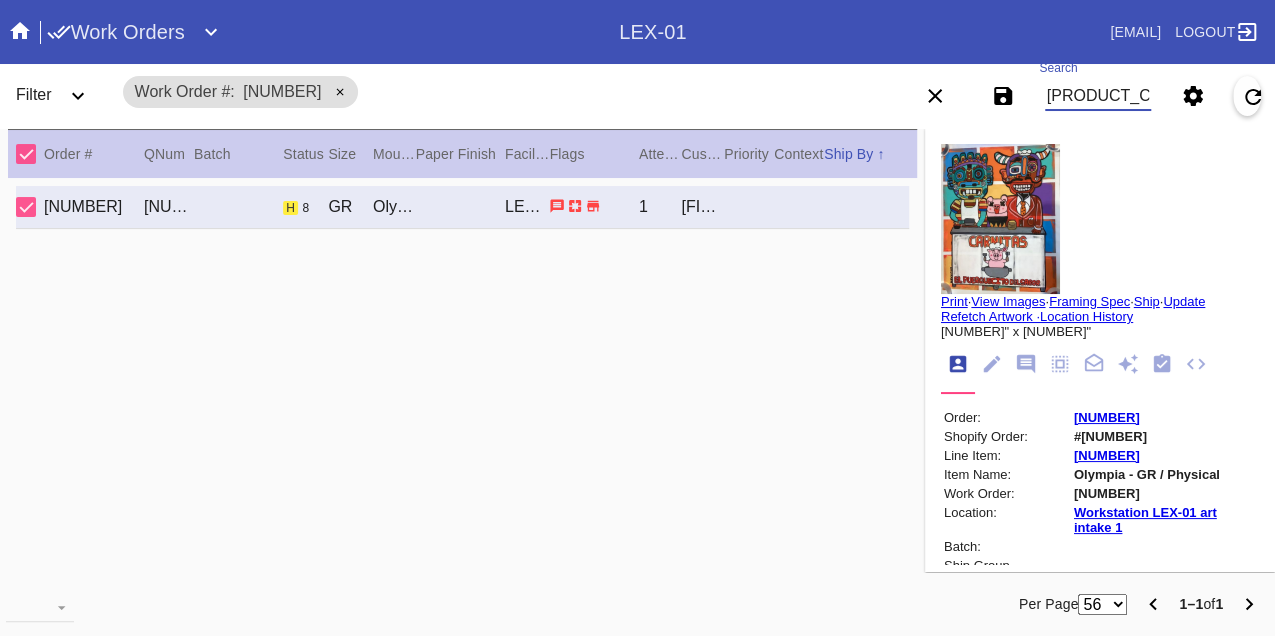 type on "W301276913677555" 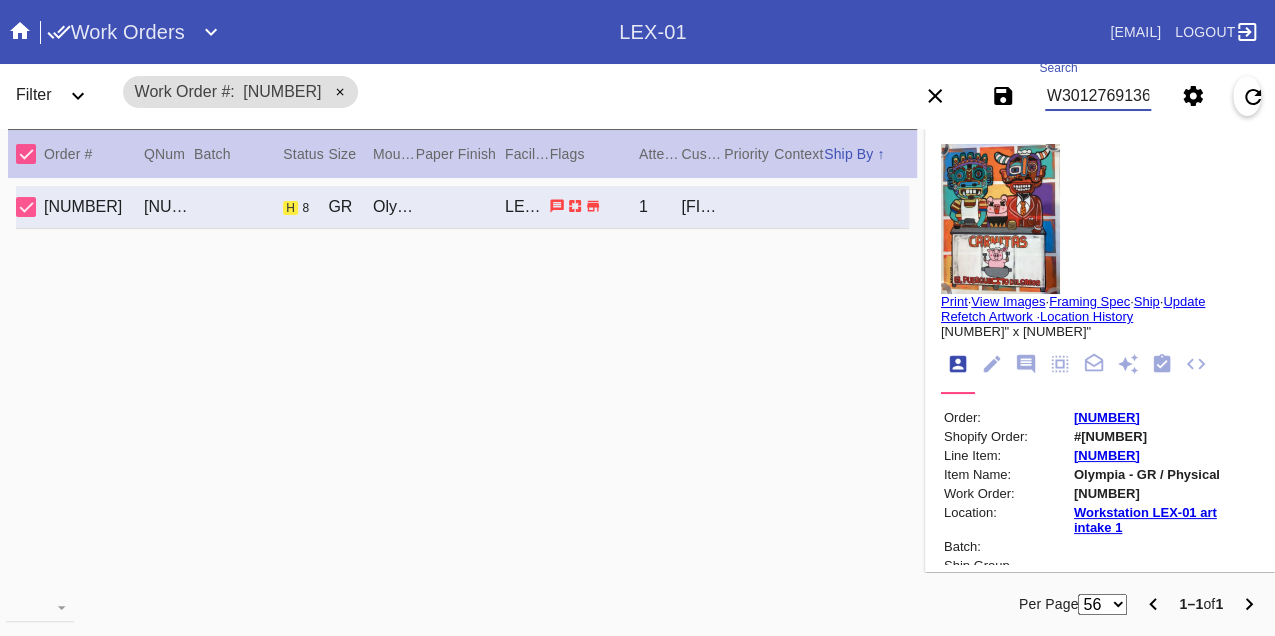 scroll, scrollTop: 0, scrollLeft: 48, axis: horizontal 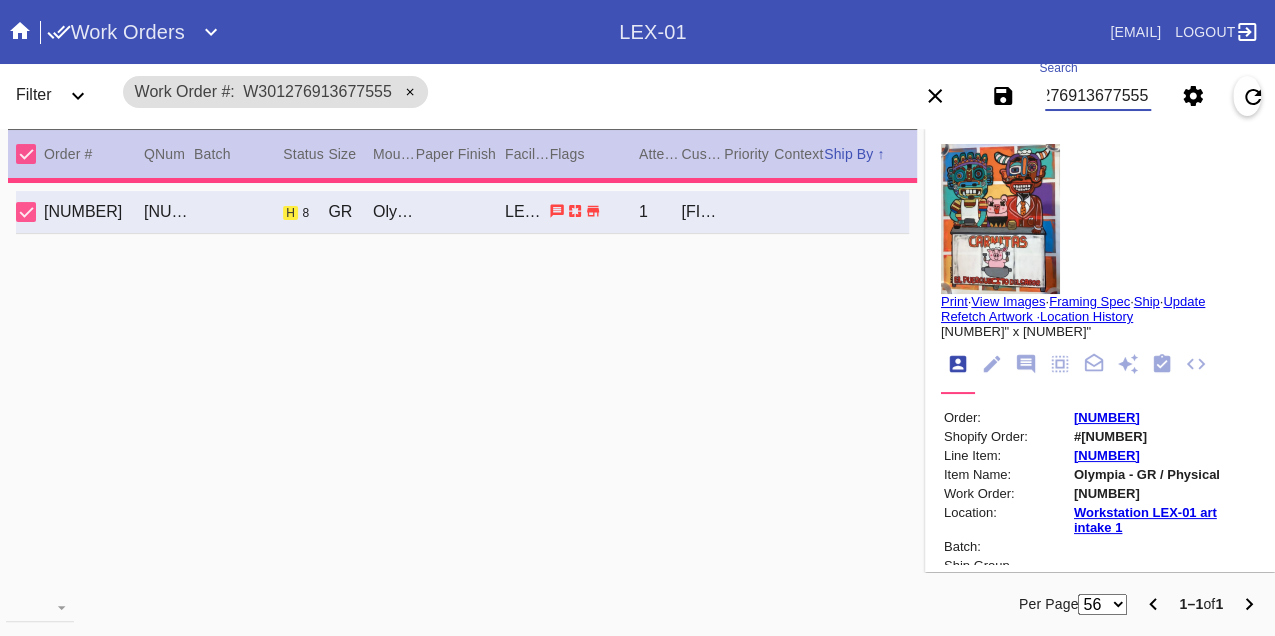 type on "2.5" 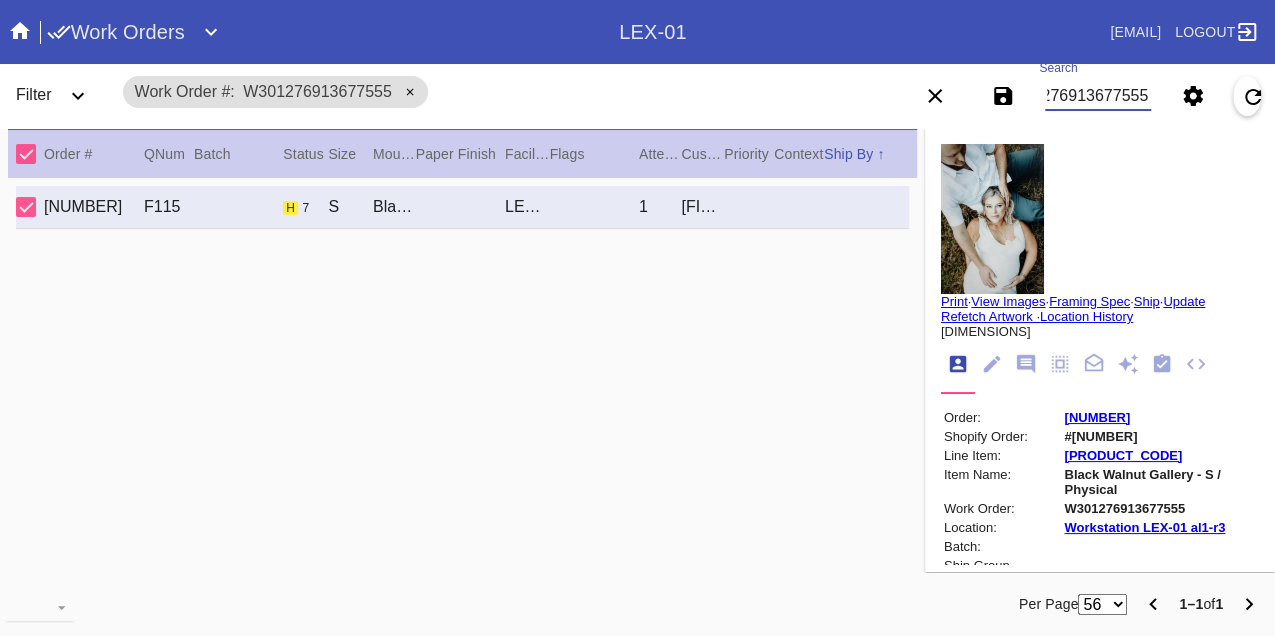 scroll, scrollTop: 0, scrollLeft: 0, axis: both 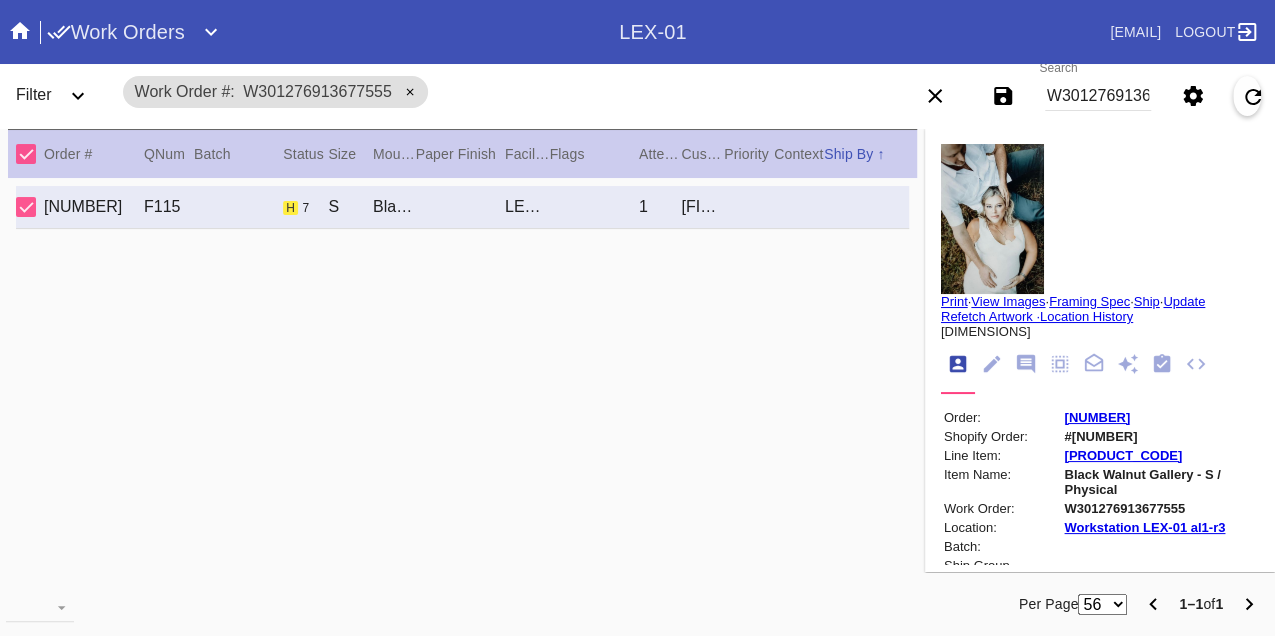 click on "W301276913677555" at bounding box center (1098, 96) 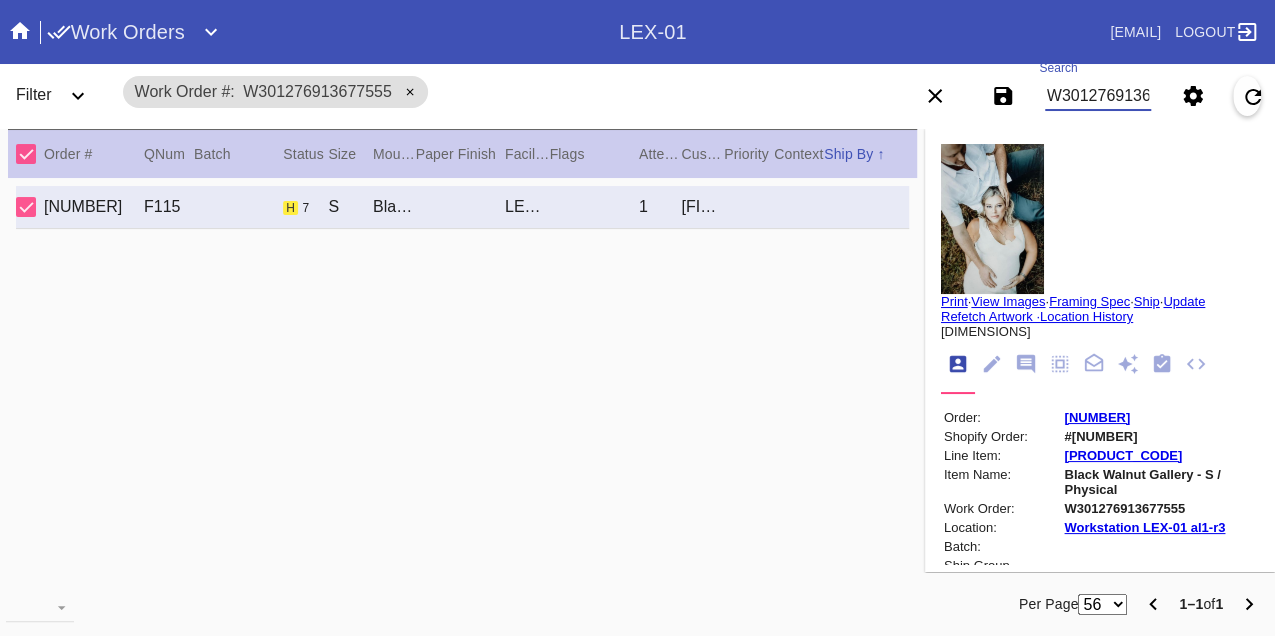click on "W301276913677555" at bounding box center (1098, 96) 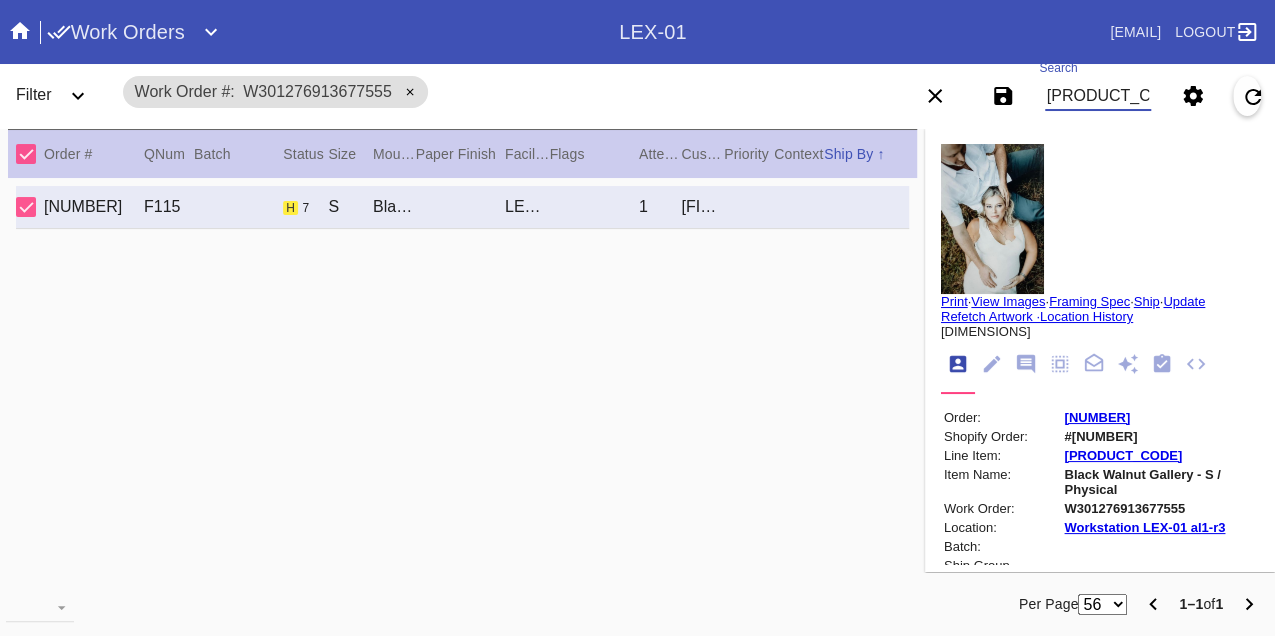 type on "[NUMBER]" 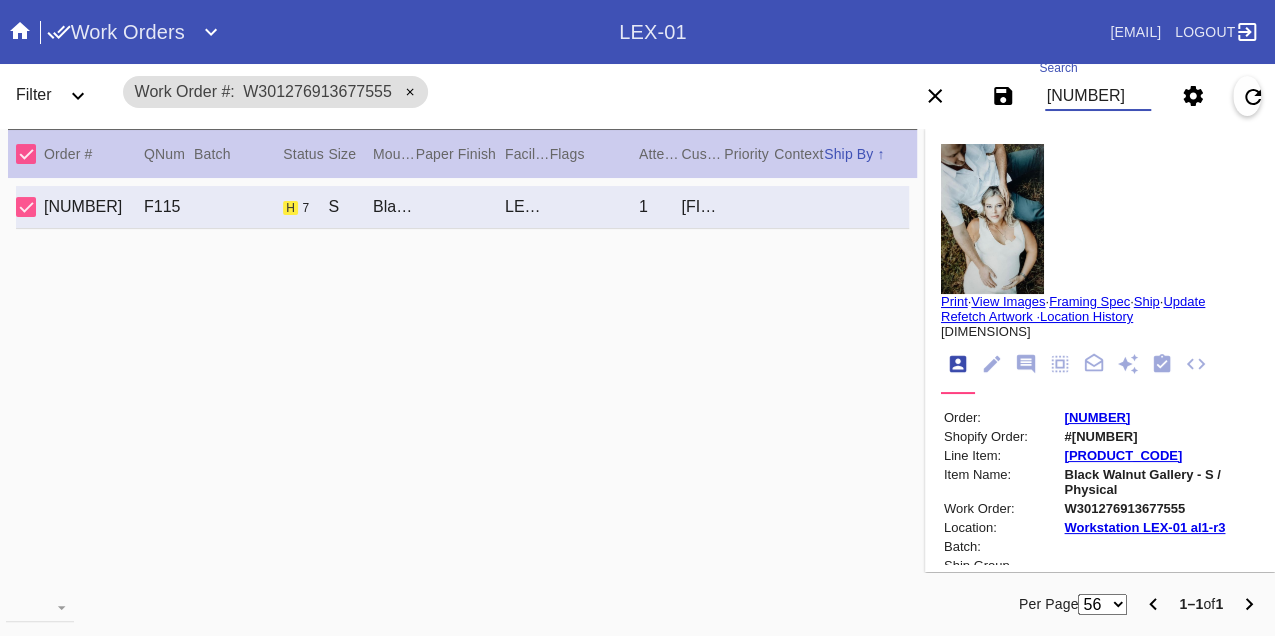 scroll, scrollTop: 0, scrollLeft: 48, axis: horizontal 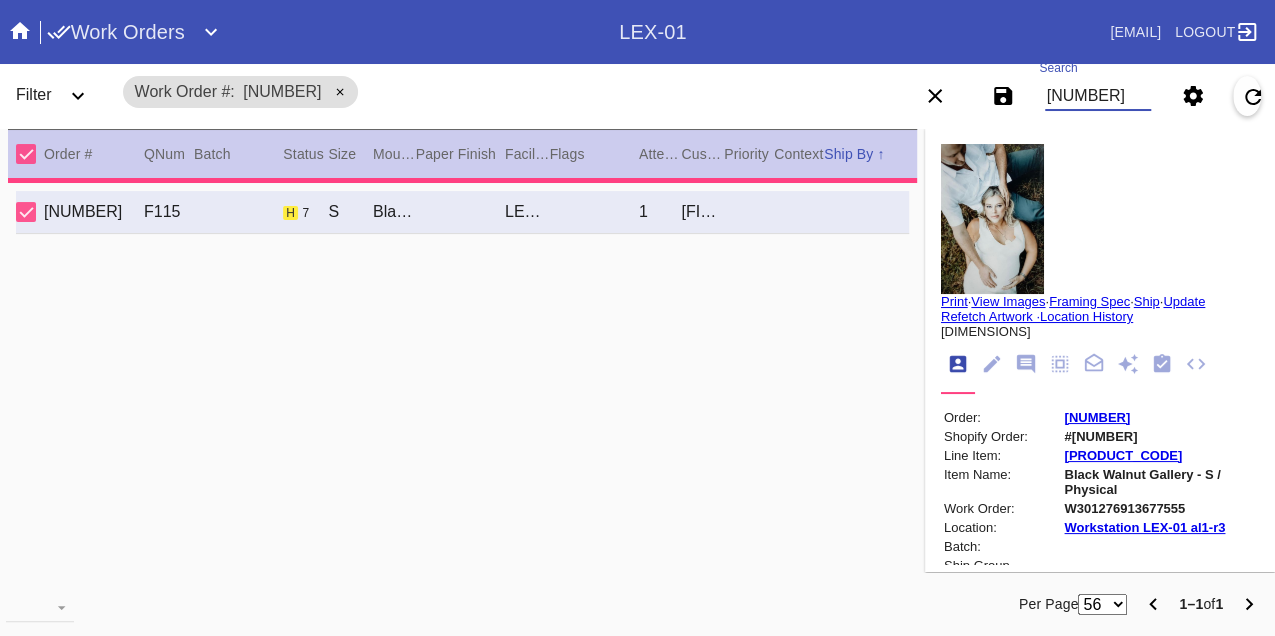 type on "0.0" 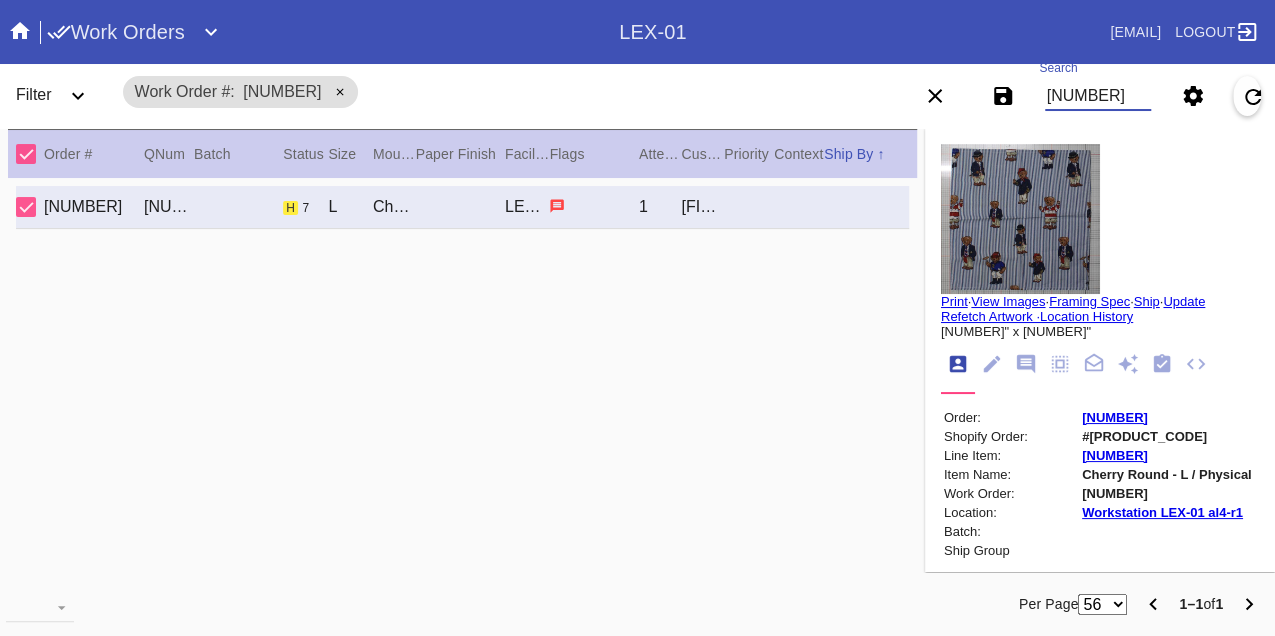 type on "[NUMBER]" 